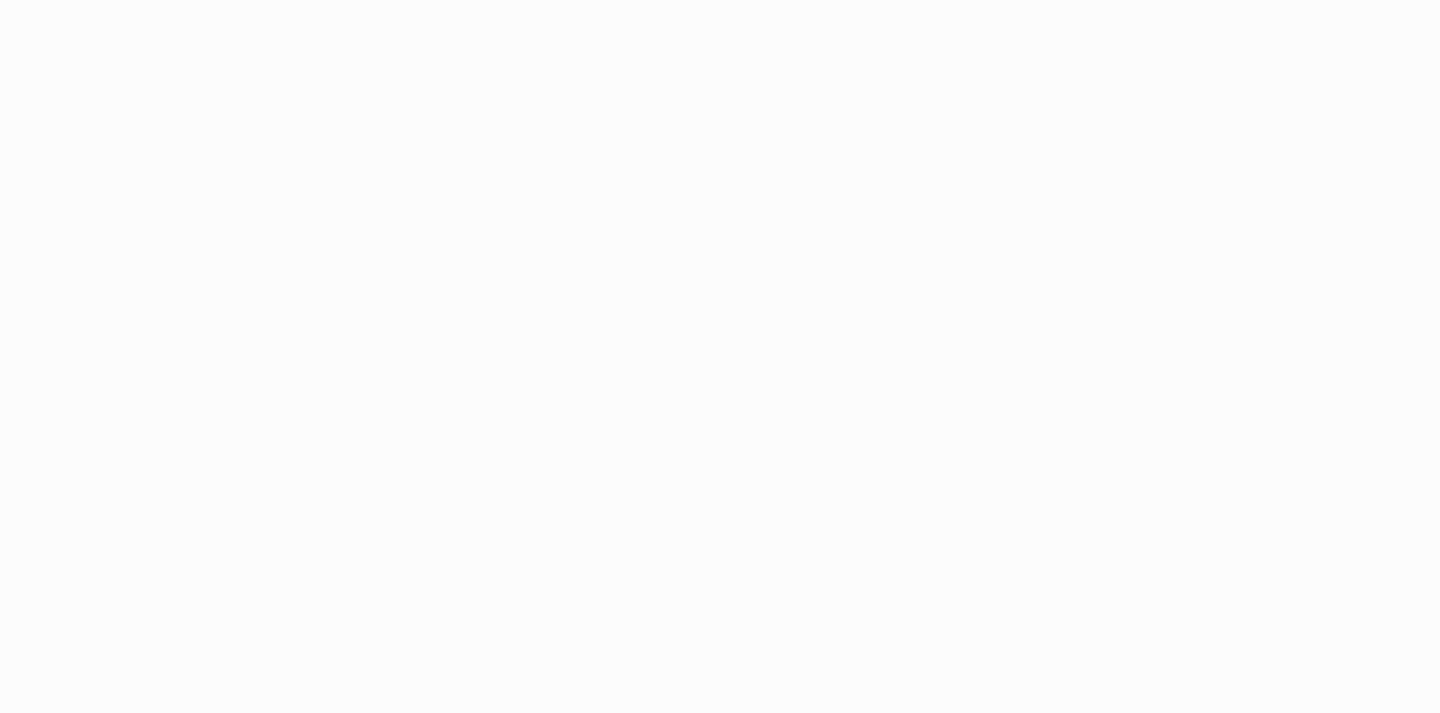 scroll, scrollTop: 0, scrollLeft: 0, axis: both 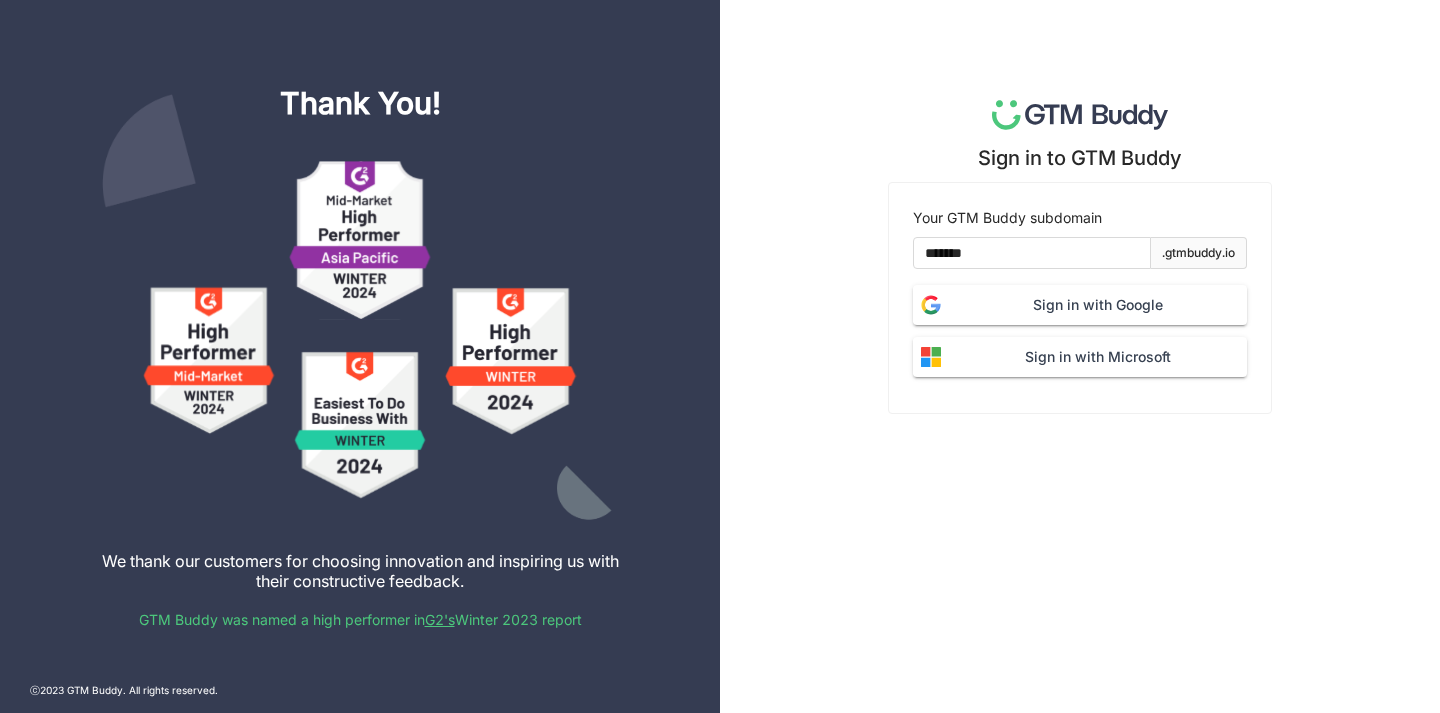 click on "Sign in with Google" 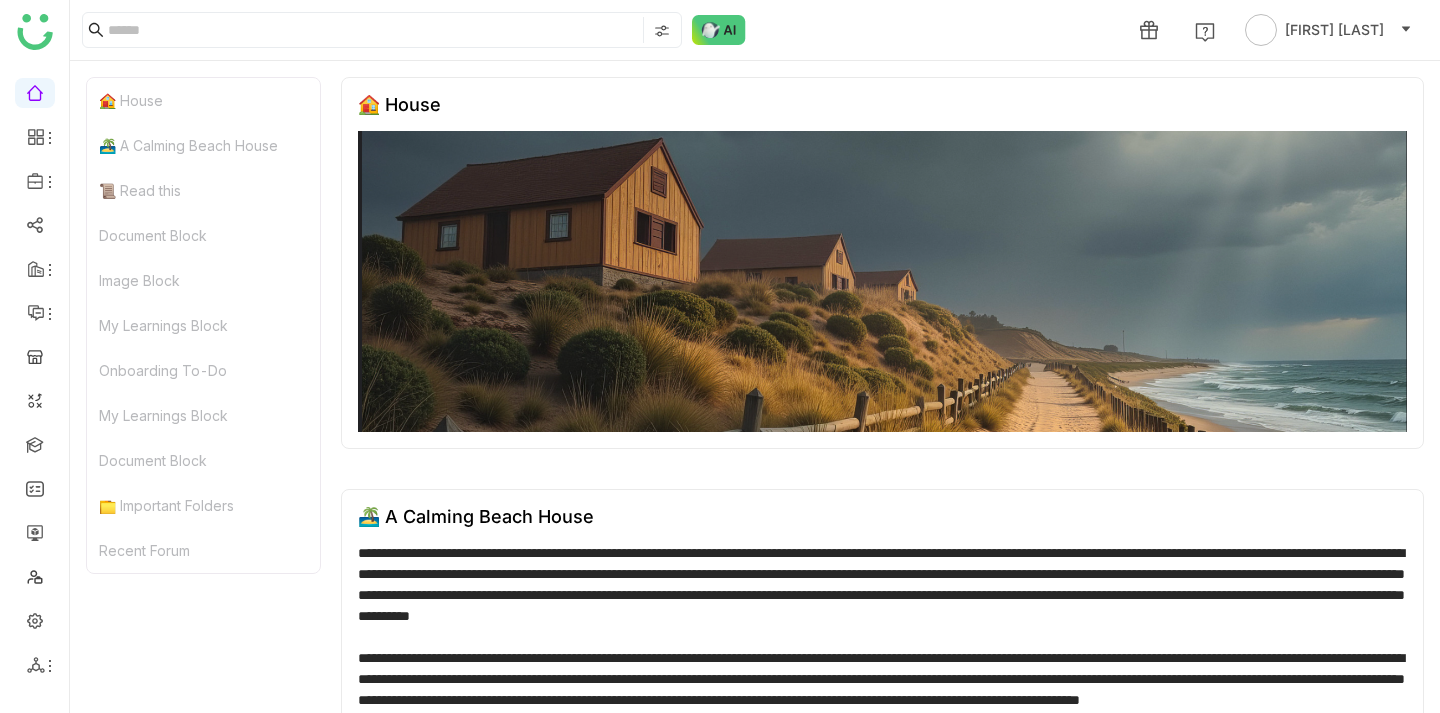 scroll, scrollTop: 0, scrollLeft: 0, axis: both 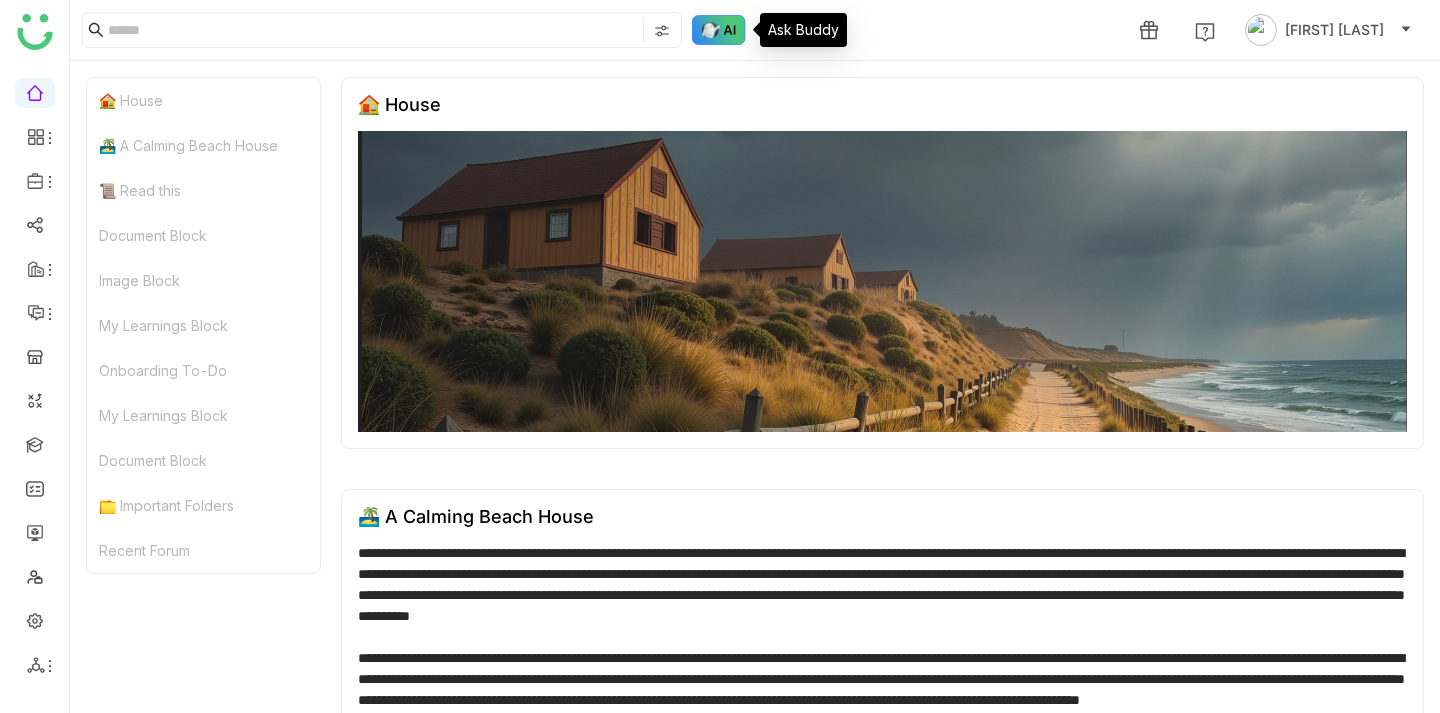 click 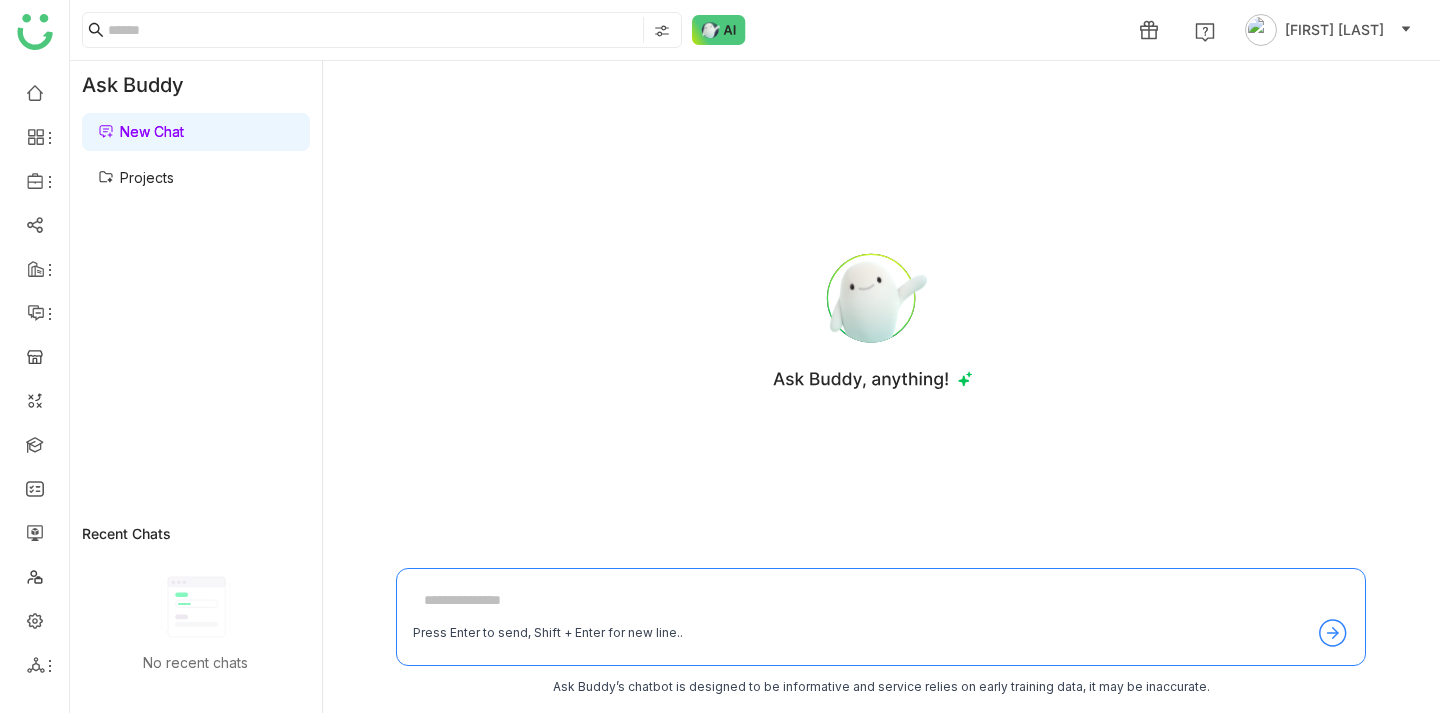 click on "Projects" at bounding box center [136, 177] 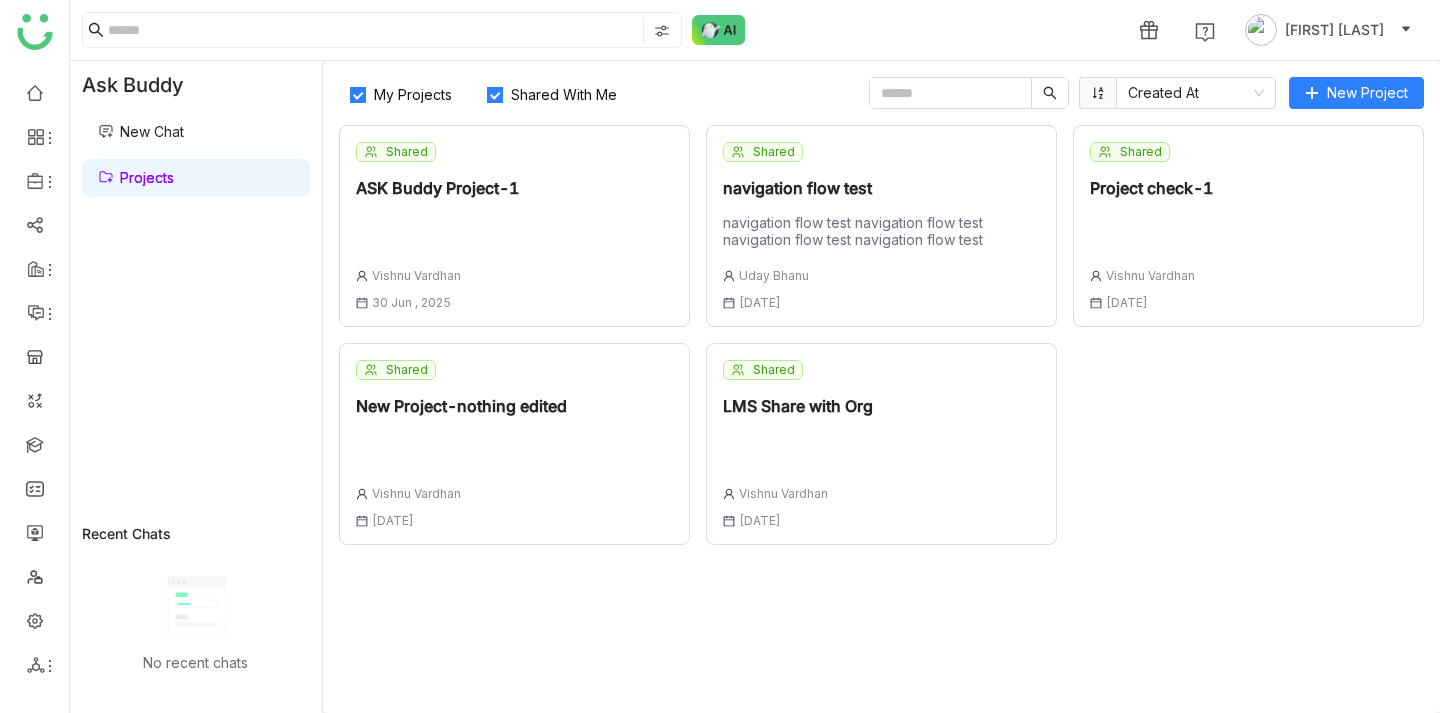 click on "Shared  ASK Buddy Project-1 [FIRST] [LAST] [NUMBER] [MONTH] , [YEAR]" 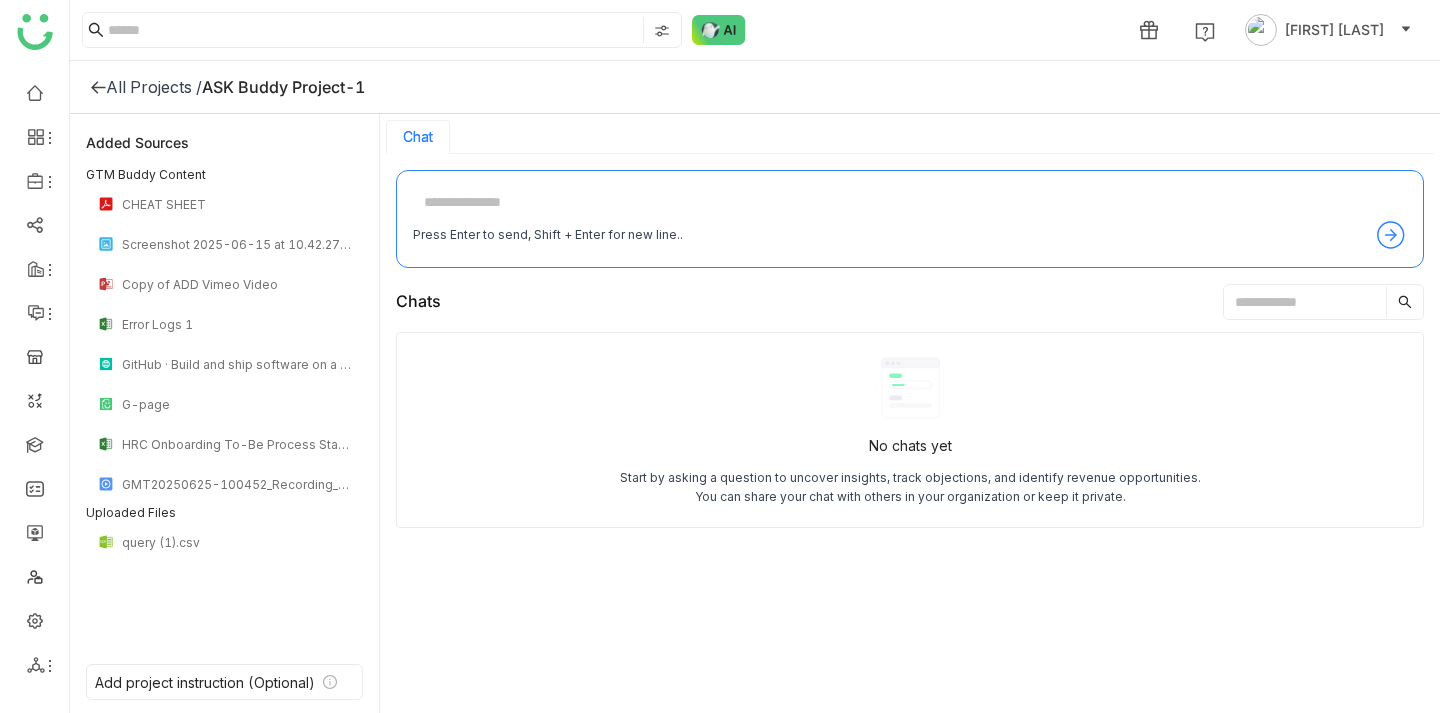 click on "All Projects /" 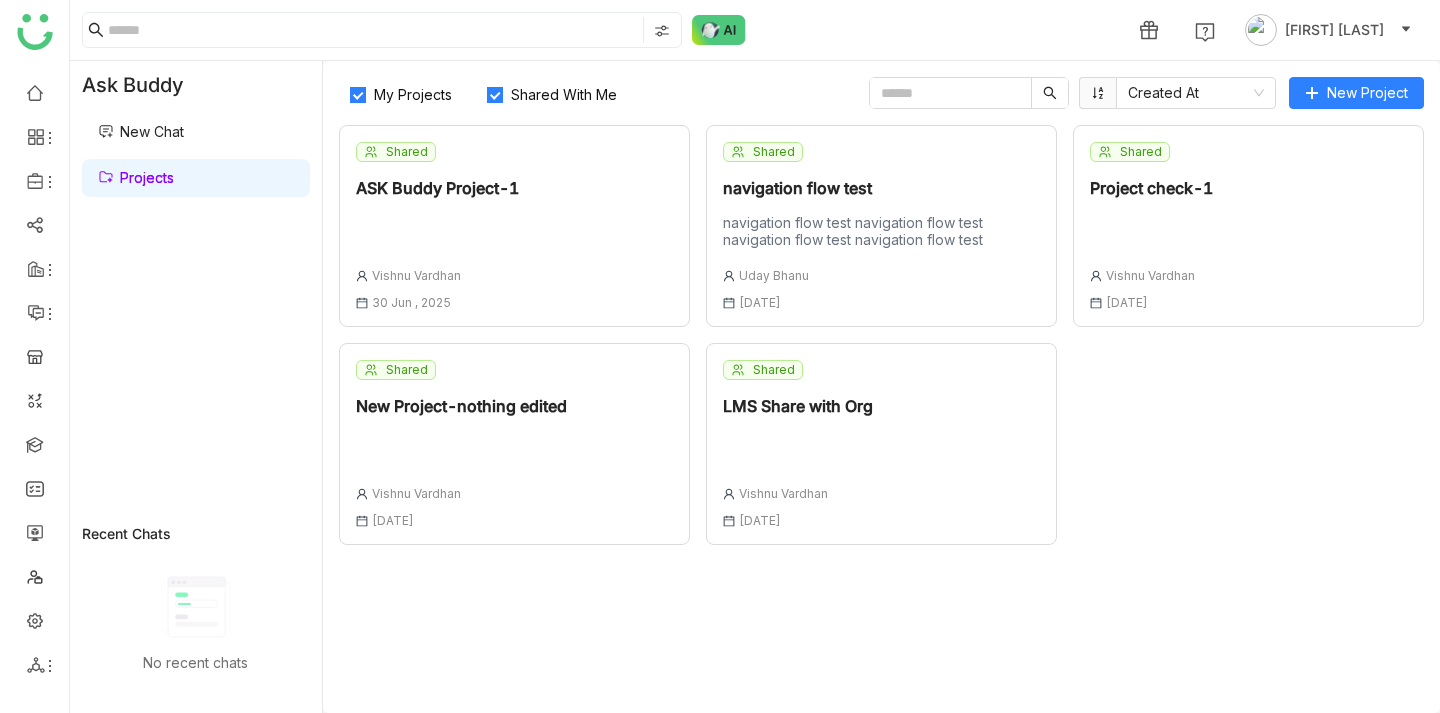 click on "New Project-nothing edited" 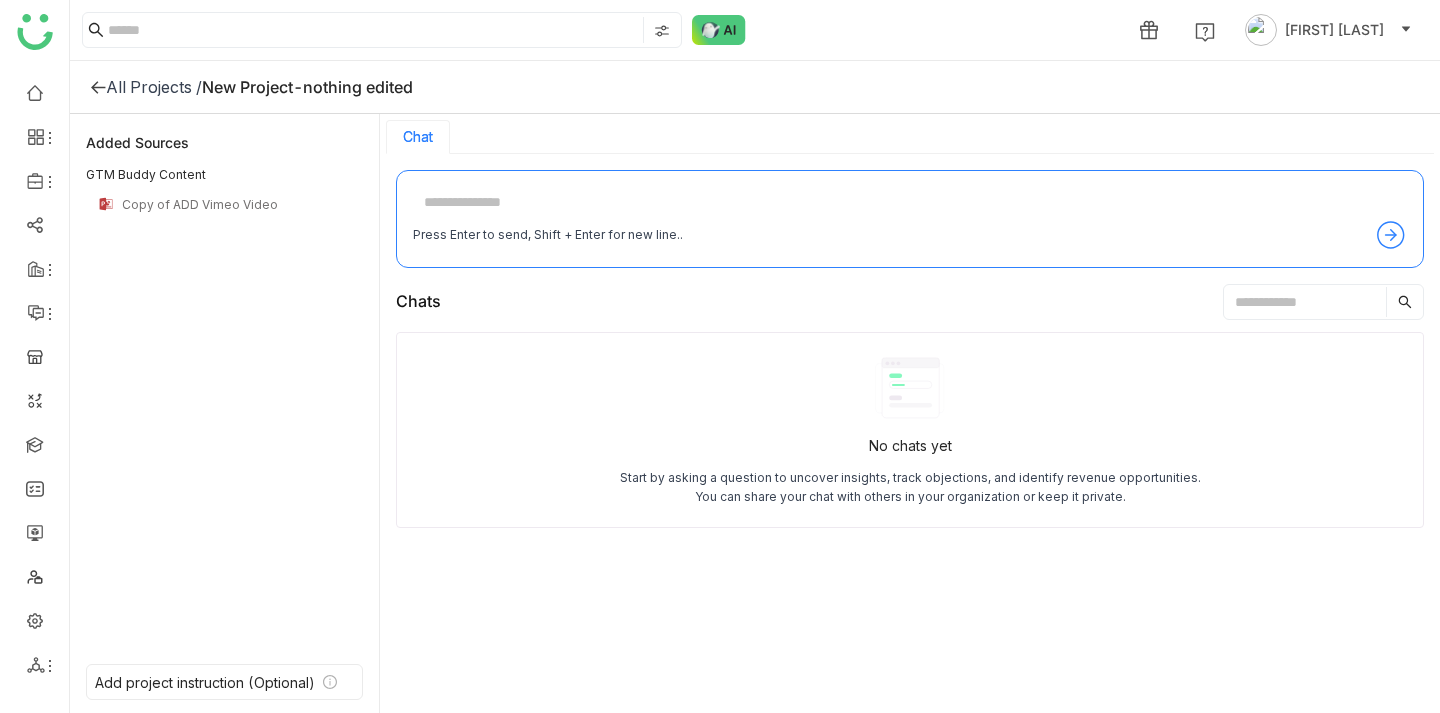 click at bounding box center [910, 203] 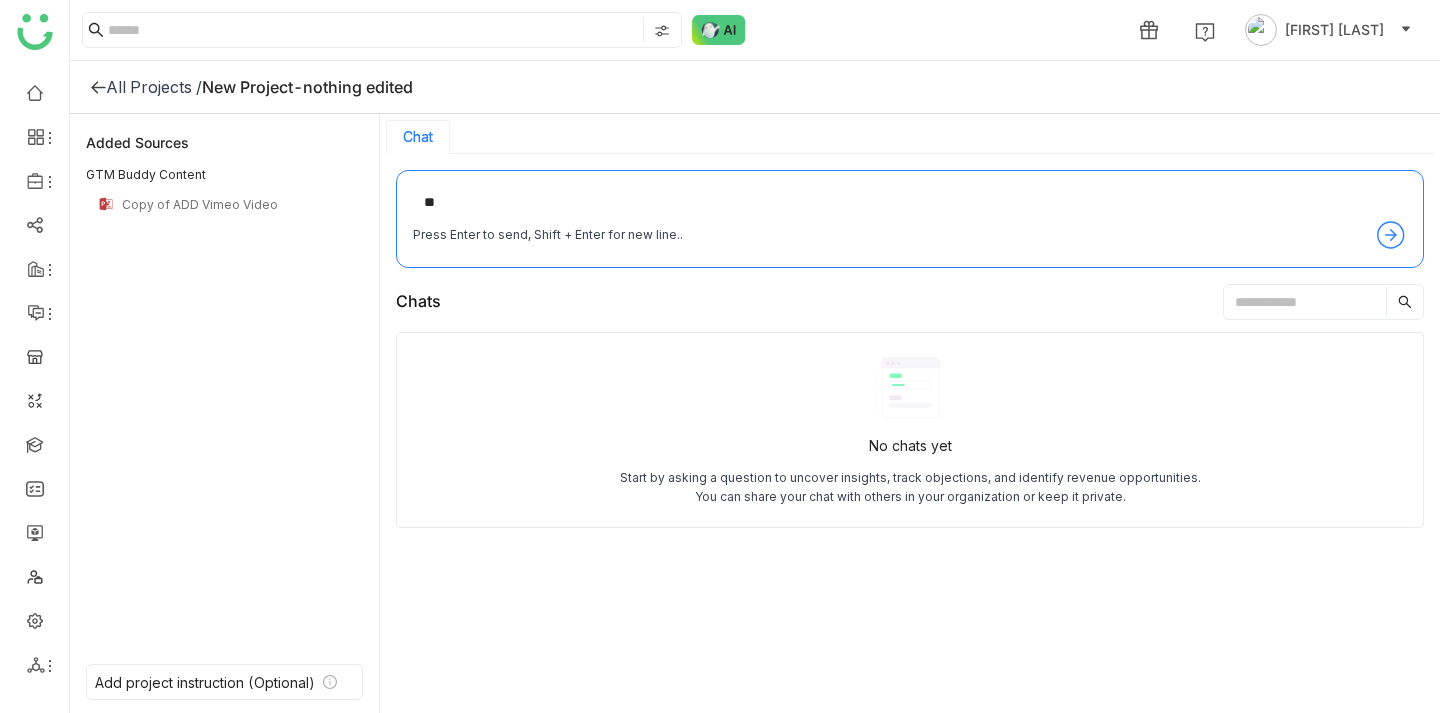 type on "*" 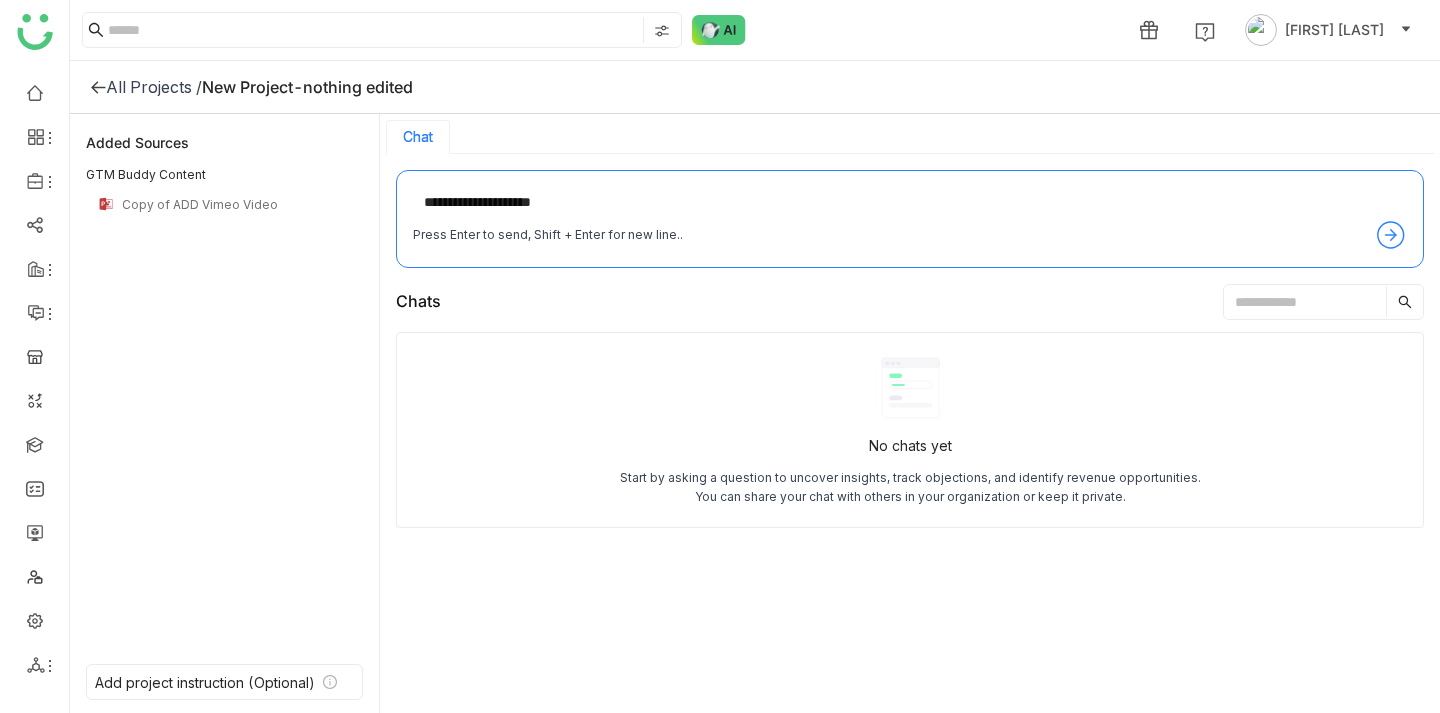 type on "**********" 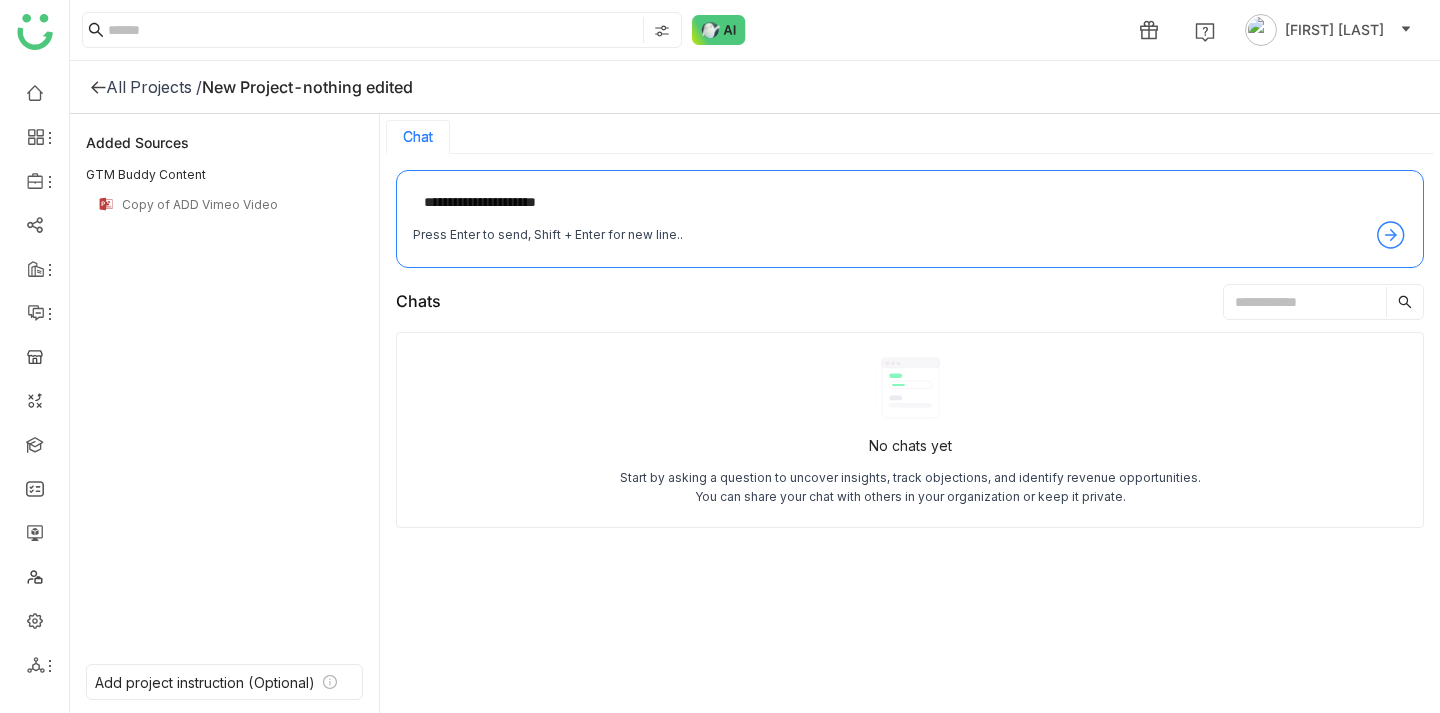 type 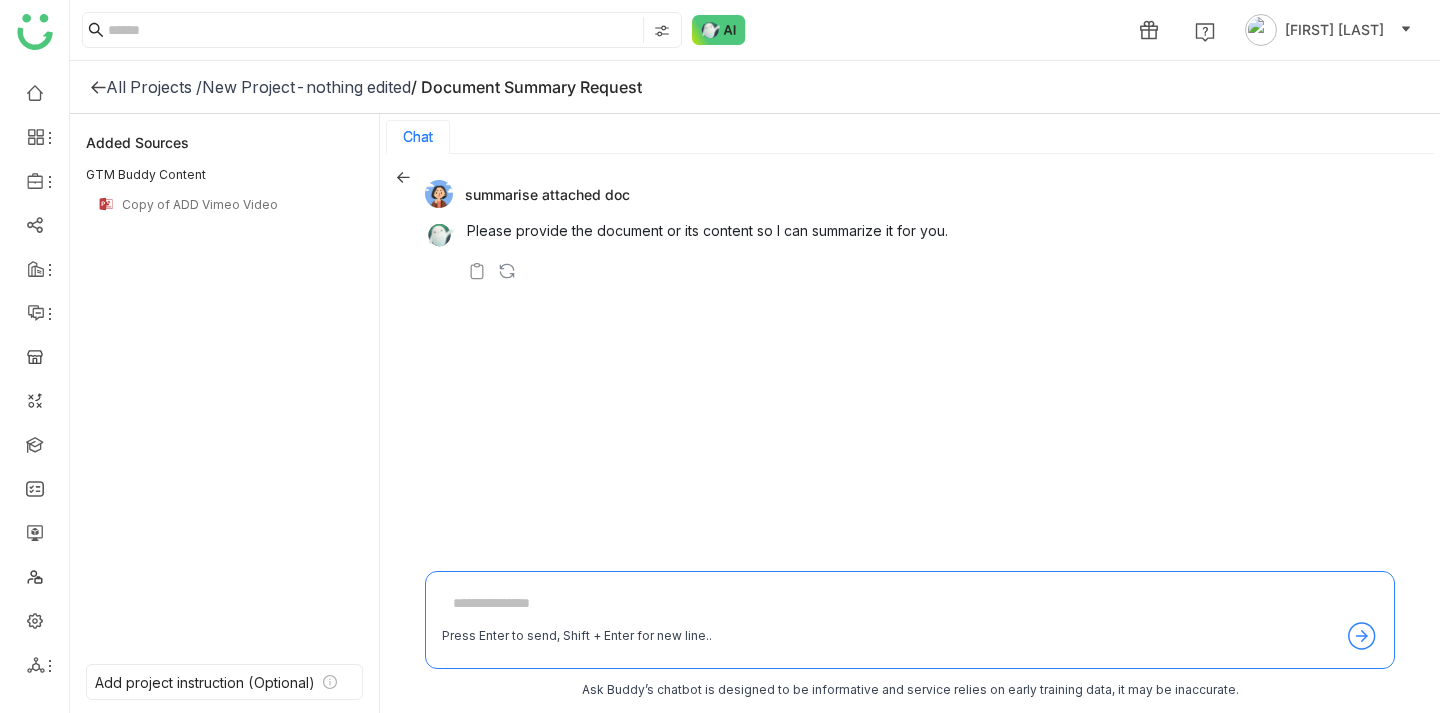 click on "summarise attached doc
Please provide the document or its content so I can summarize it for you." at bounding box center (910, 364) 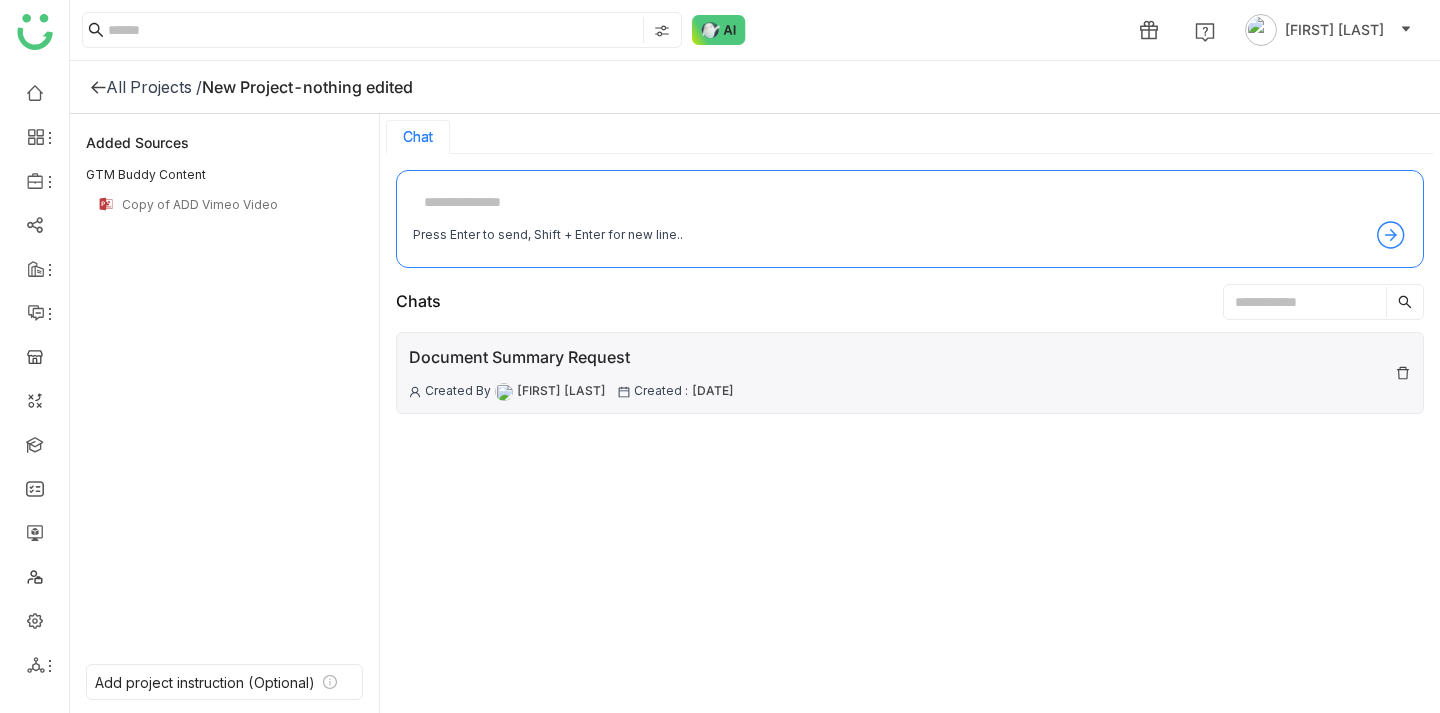 click on "Document Summary Request  Created By  Bhanu Parihar Created : 06 Aug , 2025" at bounding box center [910, 373] 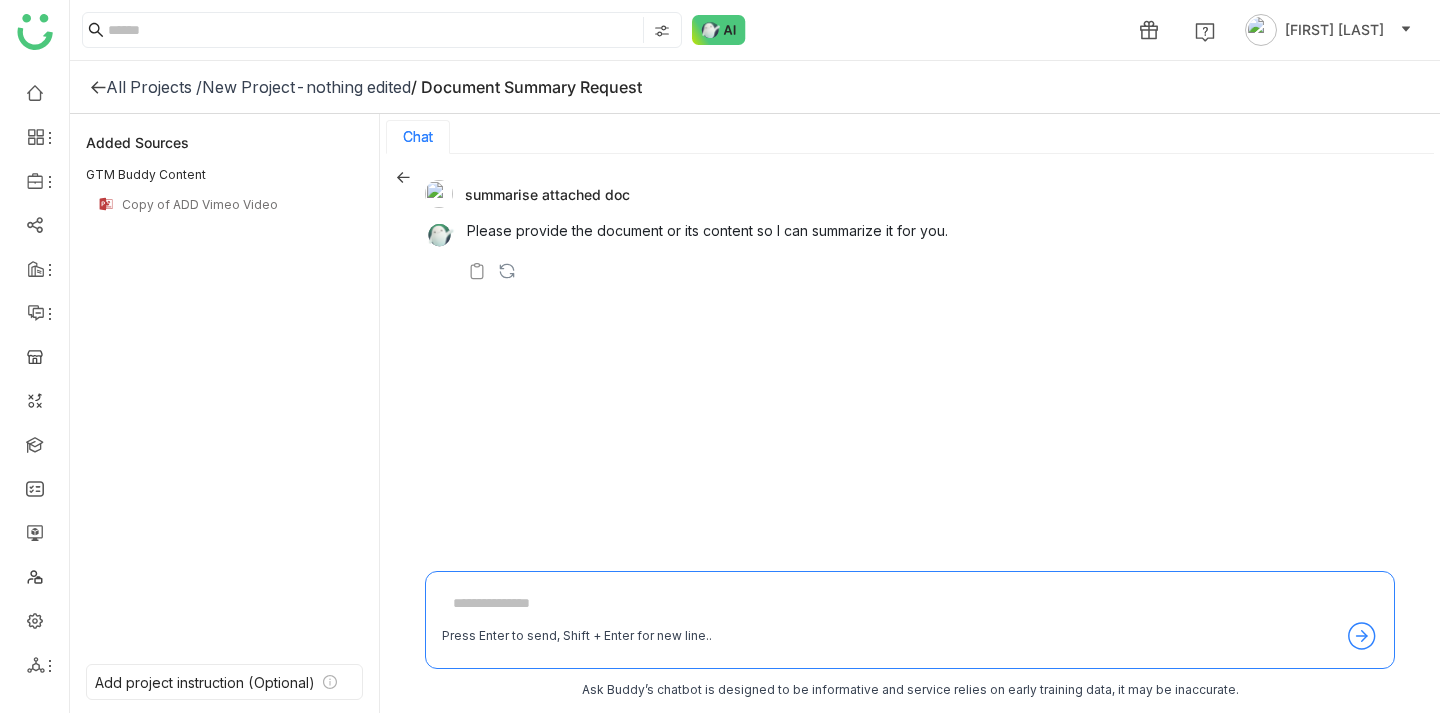 click 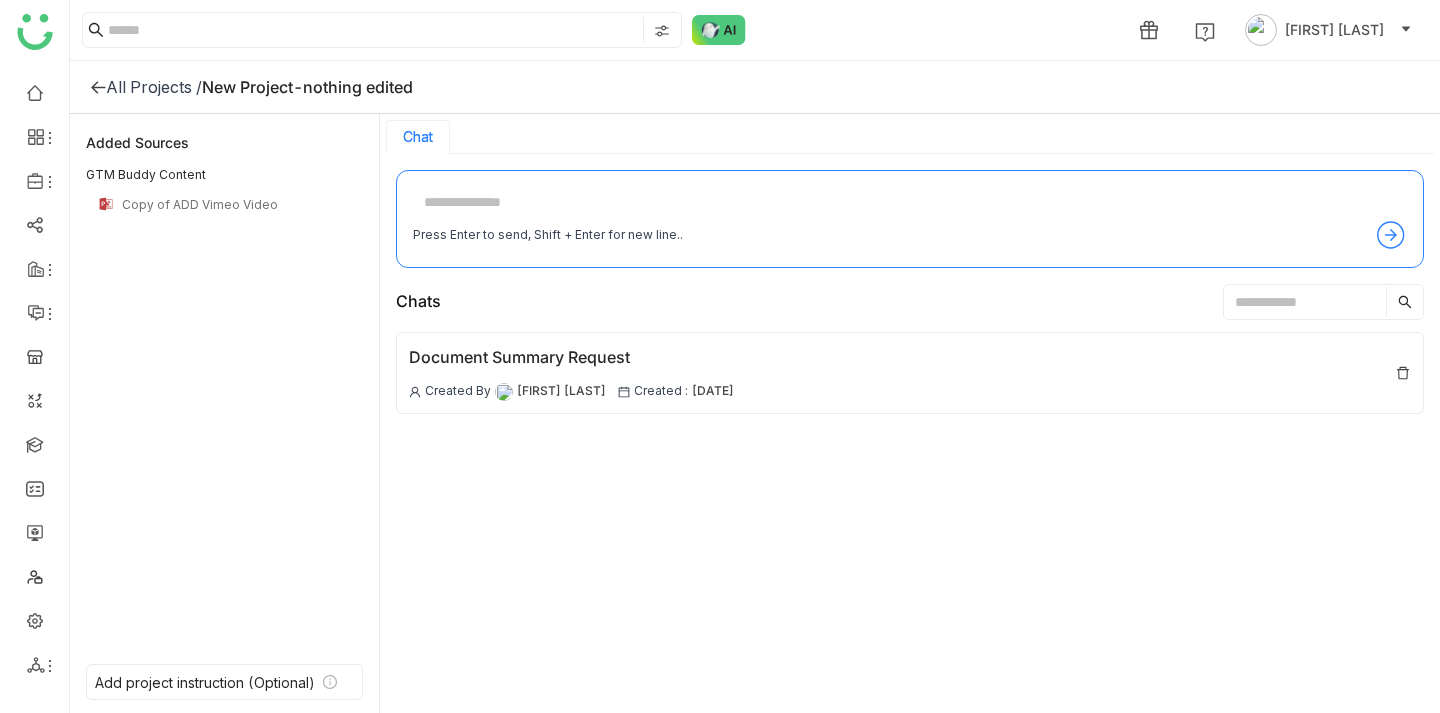 click 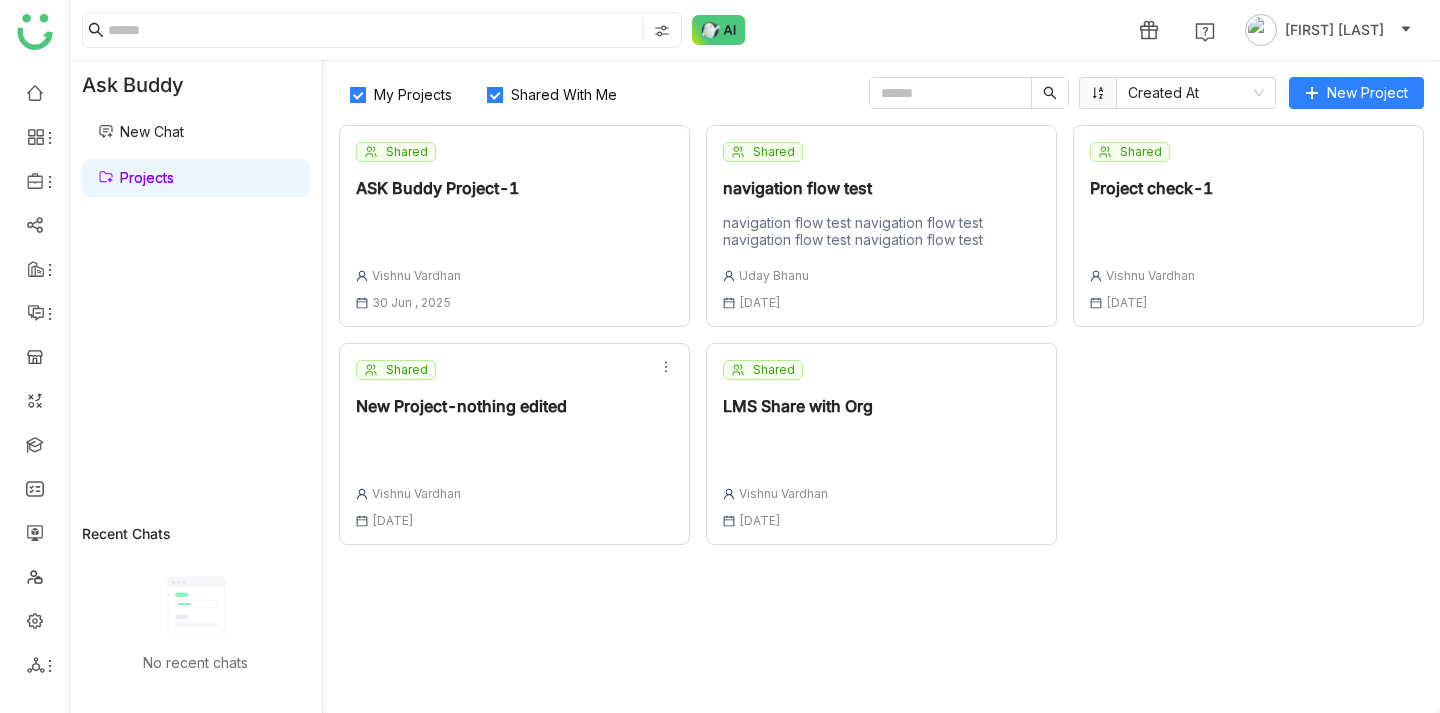 click 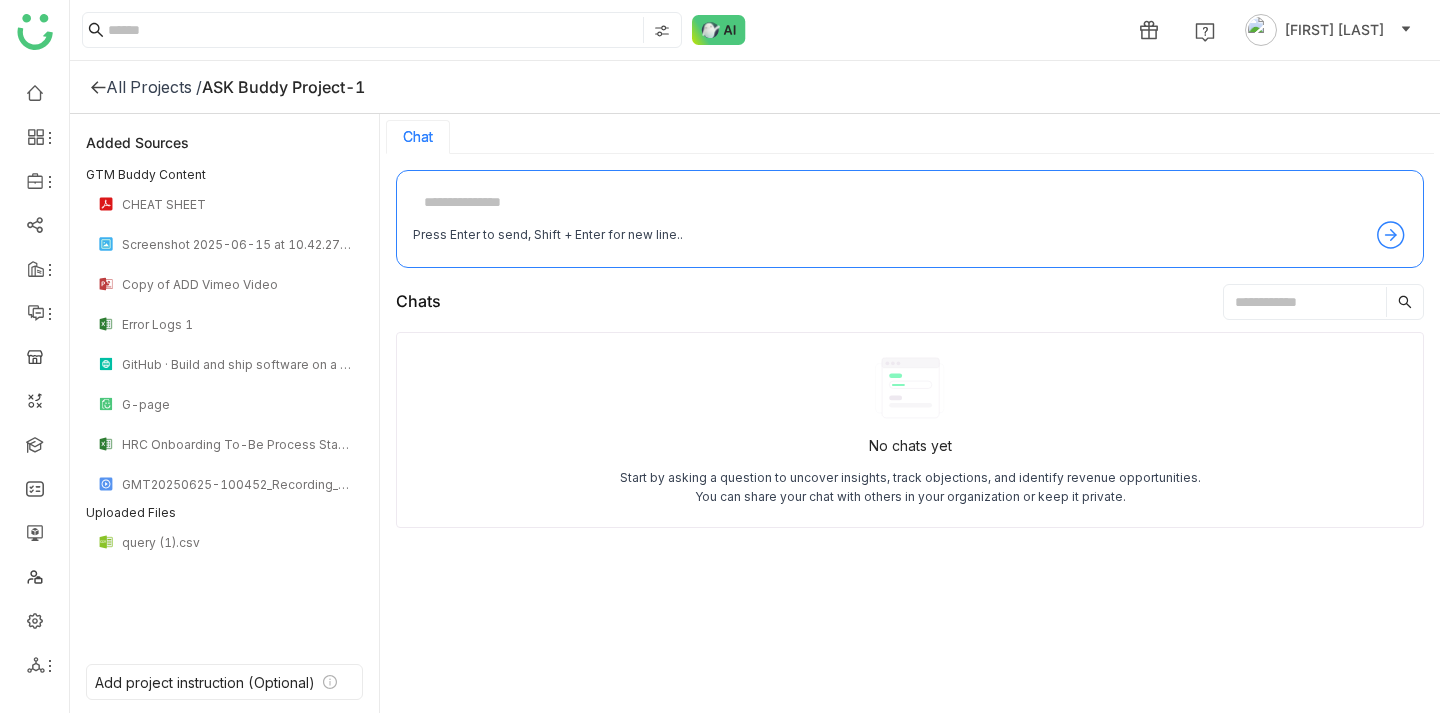 click at bounding box center [910, 203] 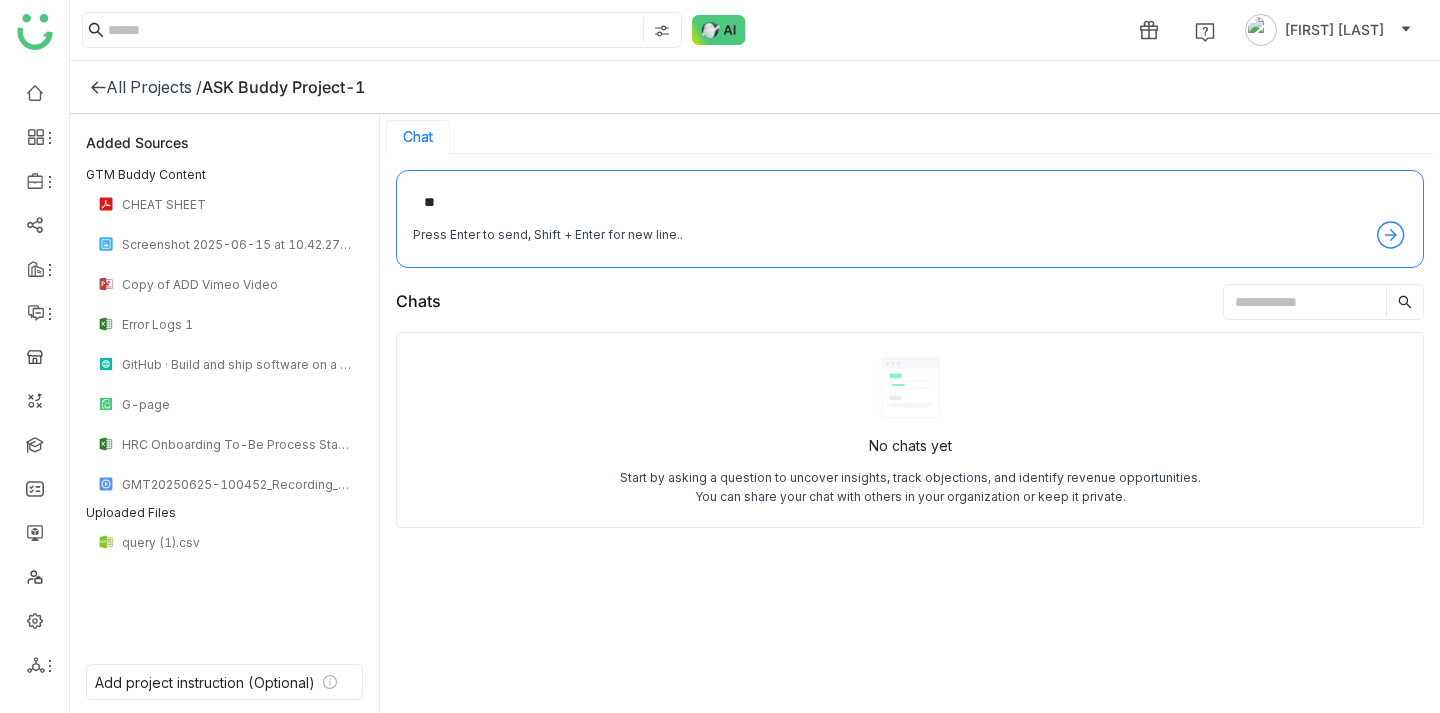 type on "*" 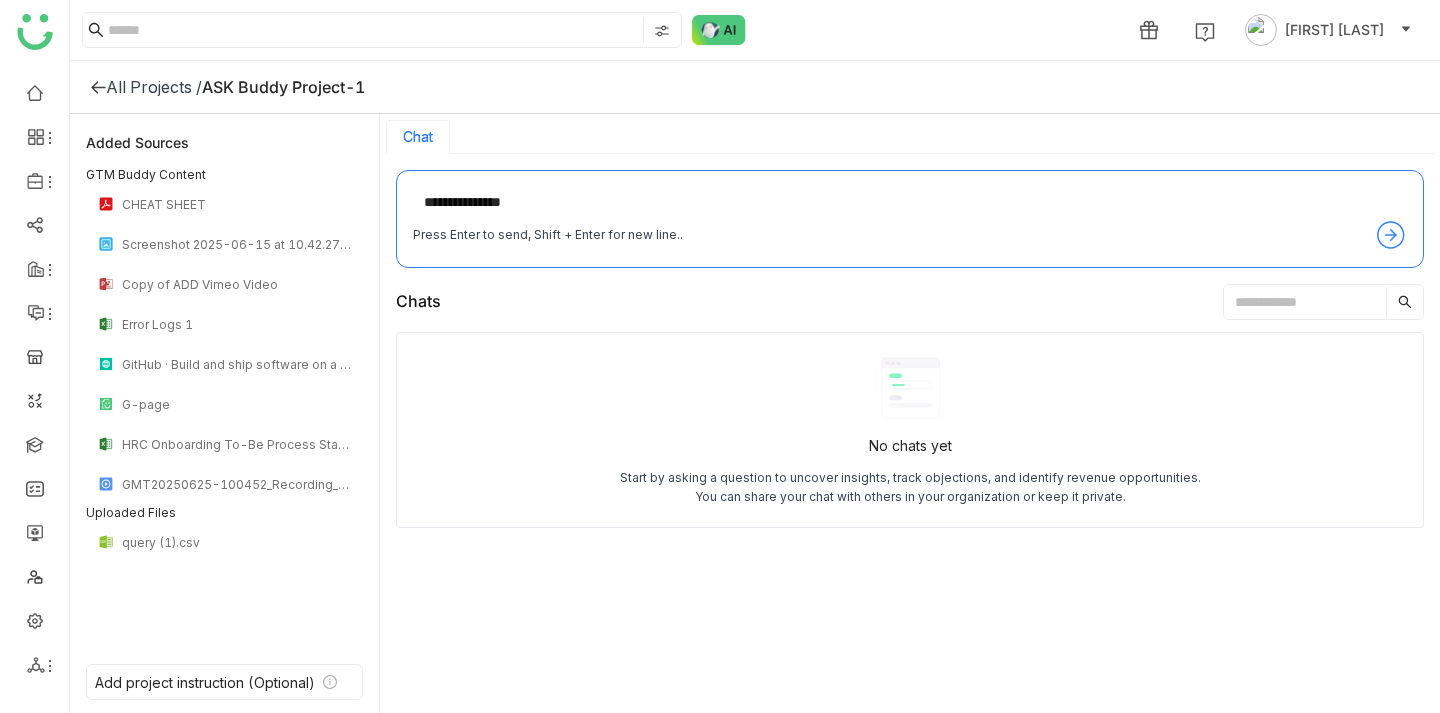 type on "**********" 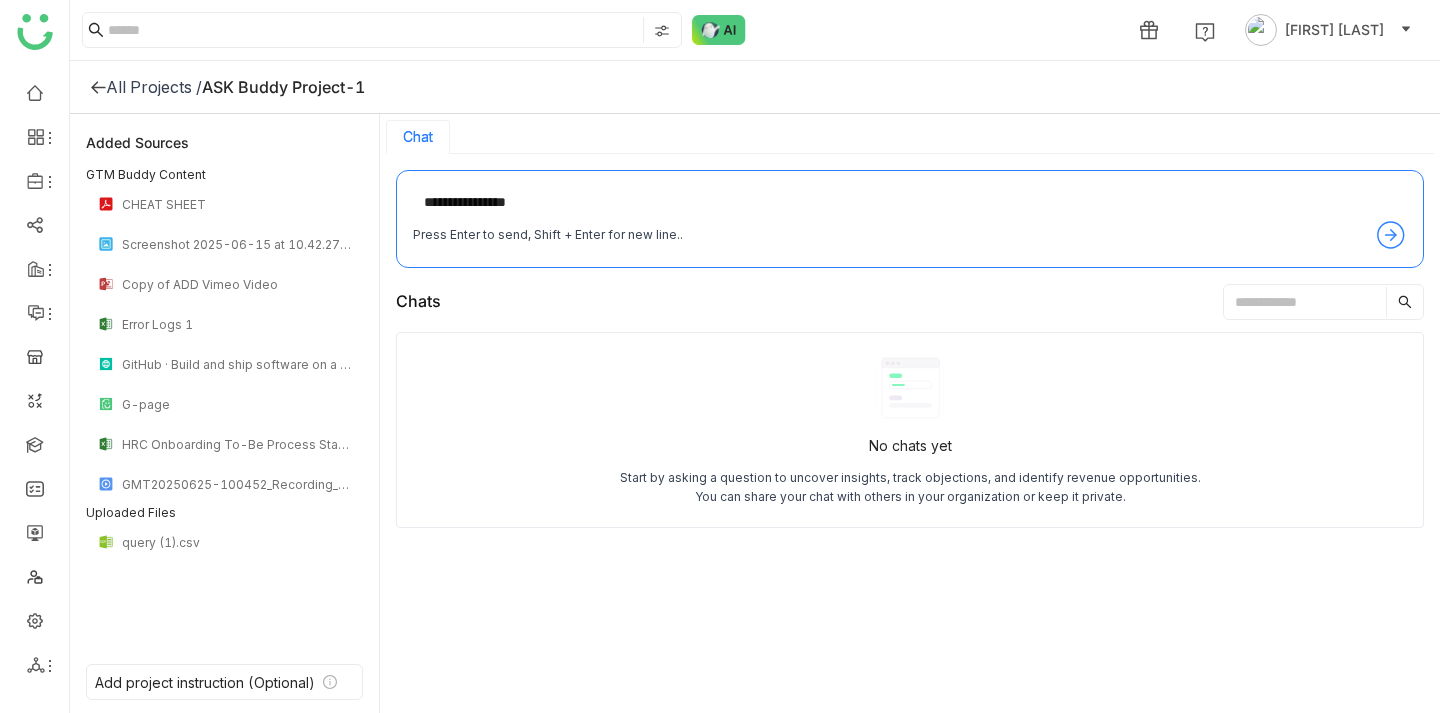 type 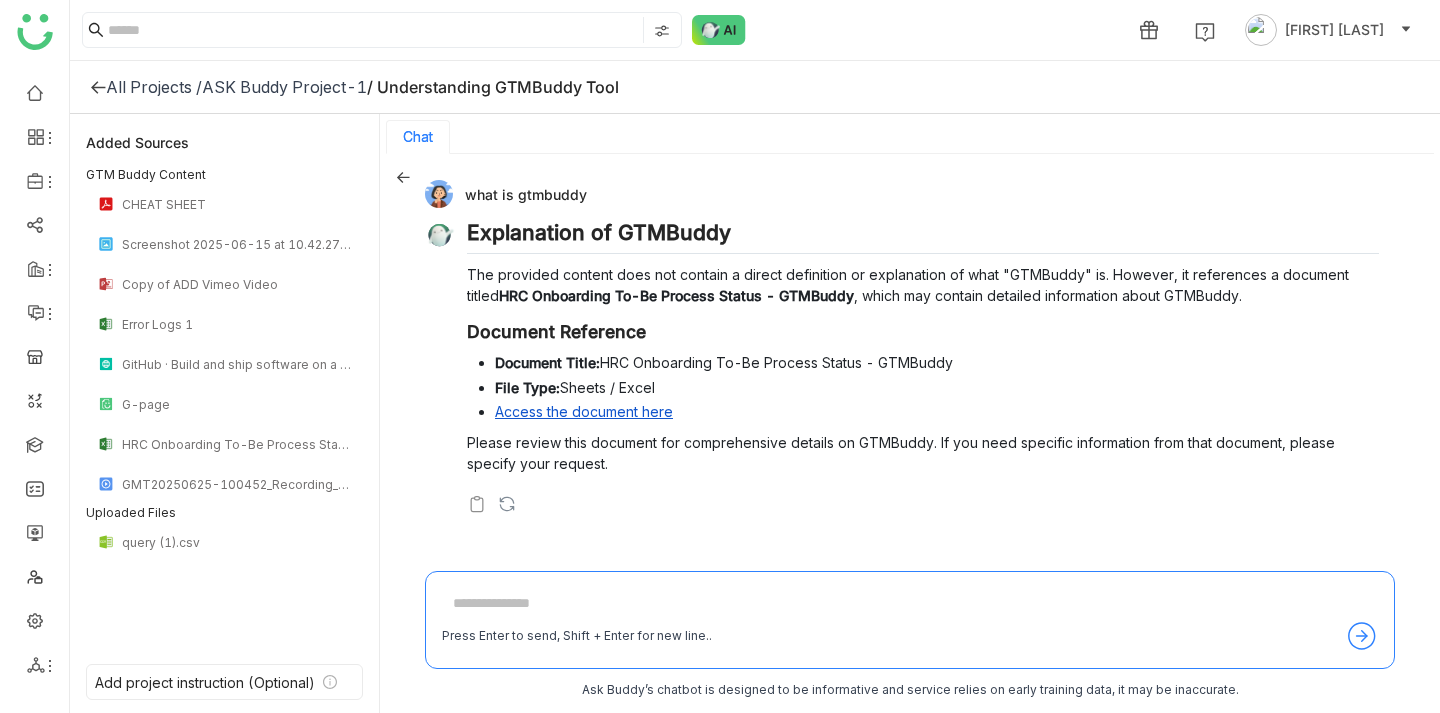 click 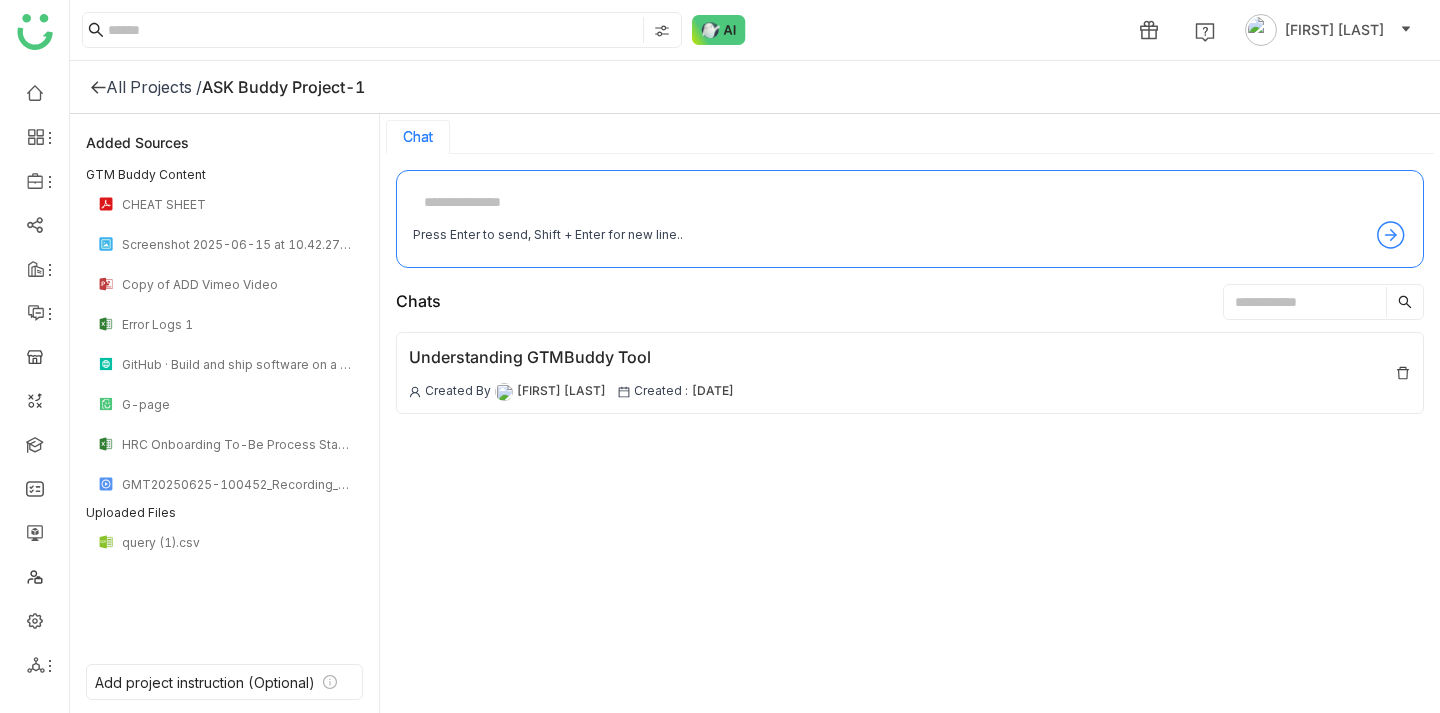 click on "All Projects /" 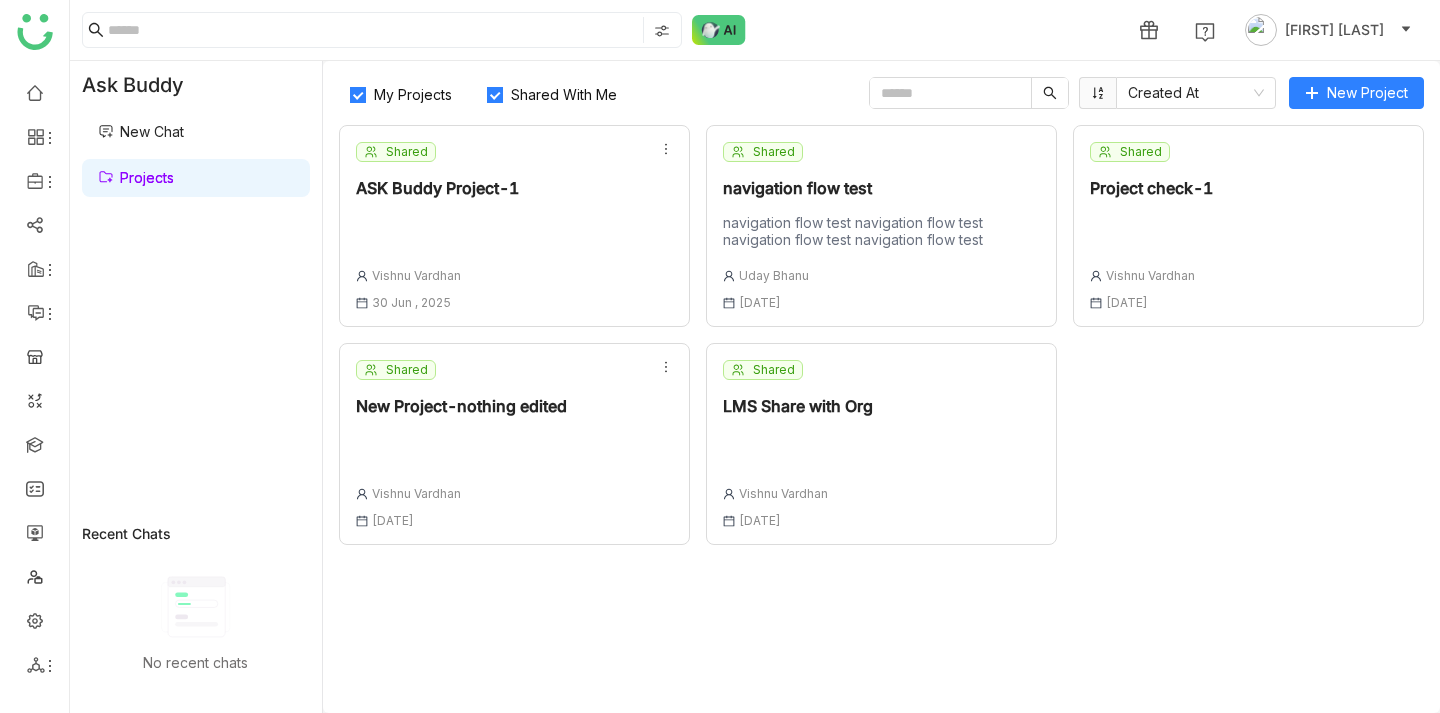 click 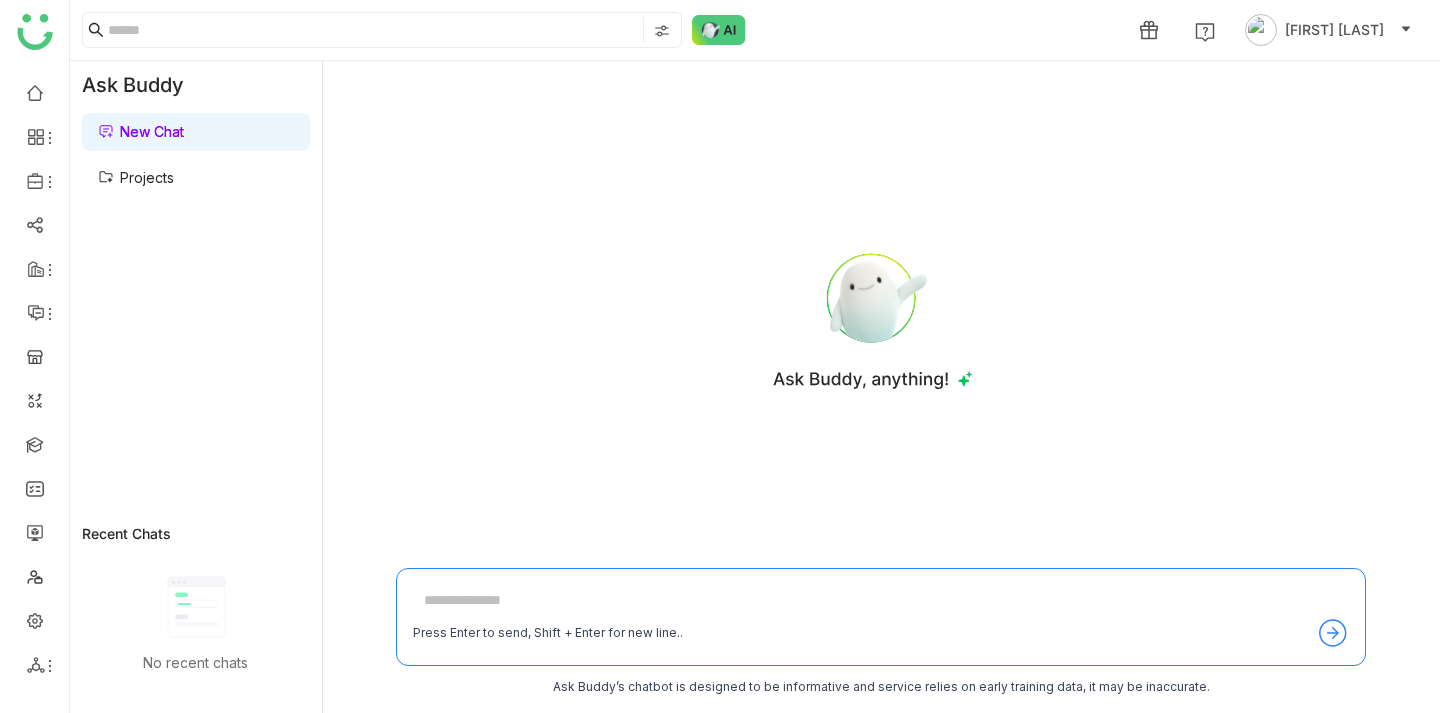 click at bounding box center [881, 601] 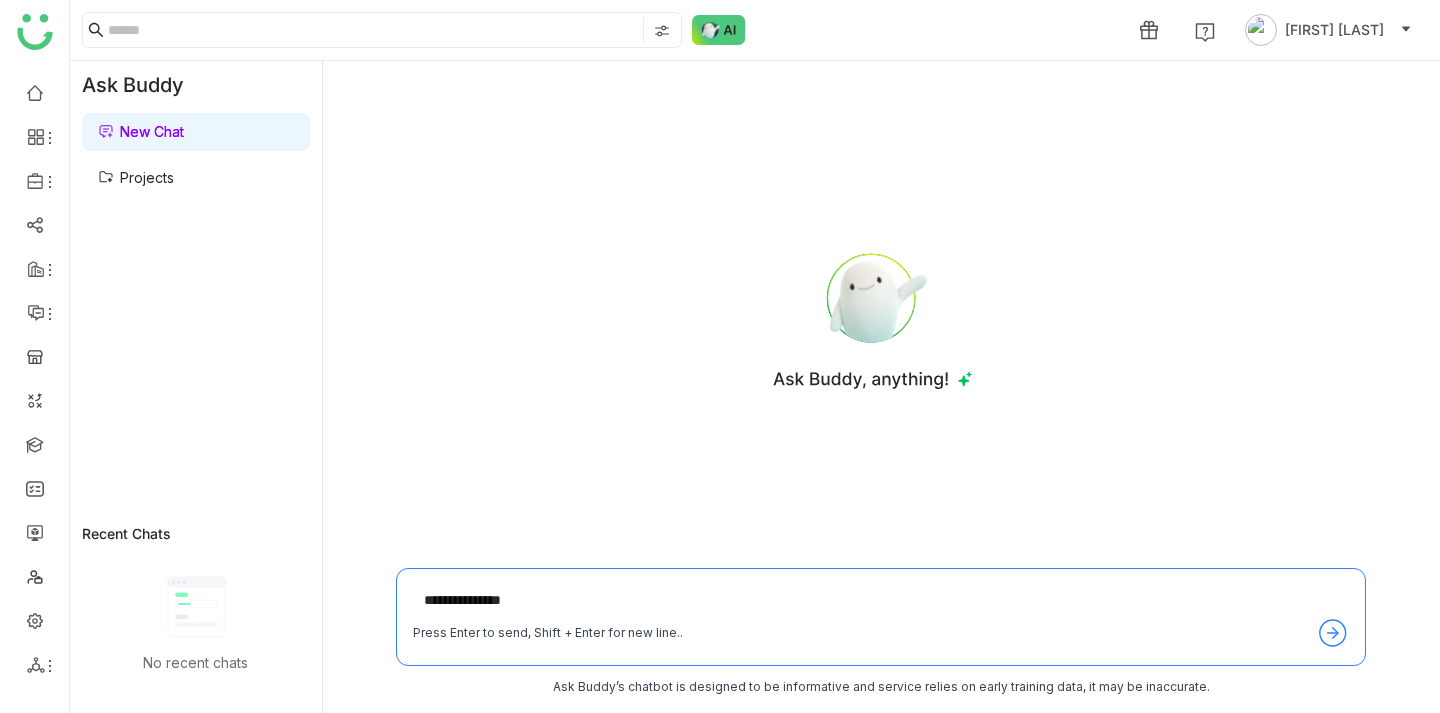 type on "**********" 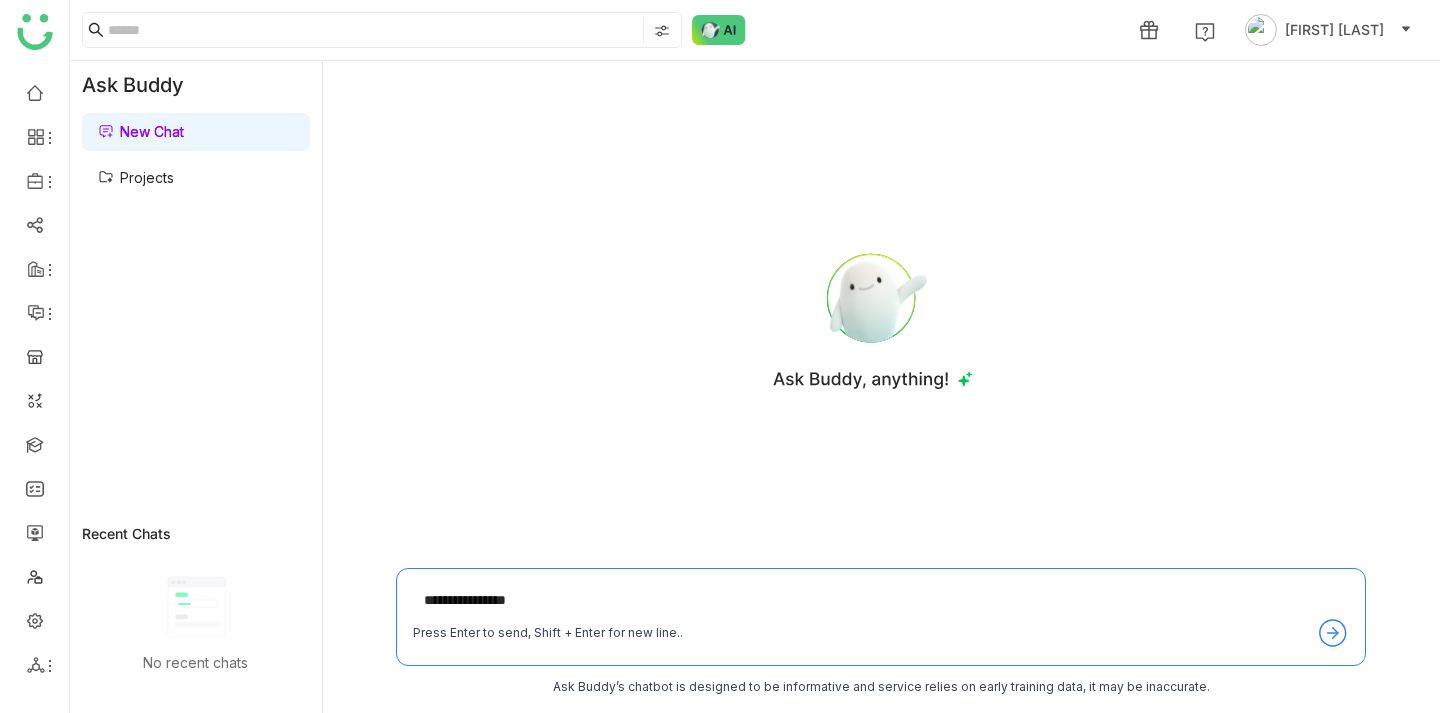 type 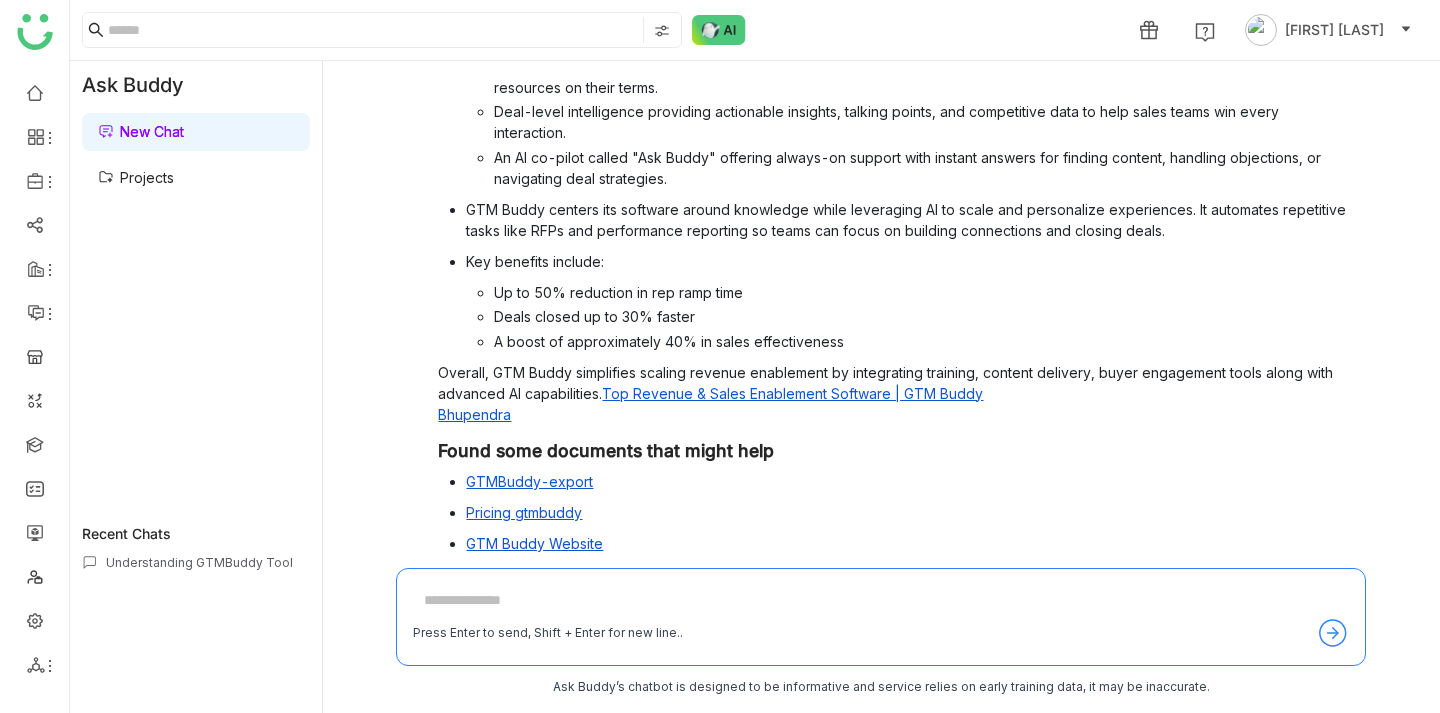 scroll, scrollTop: 440, scrollLeft: 0, axis: vertical 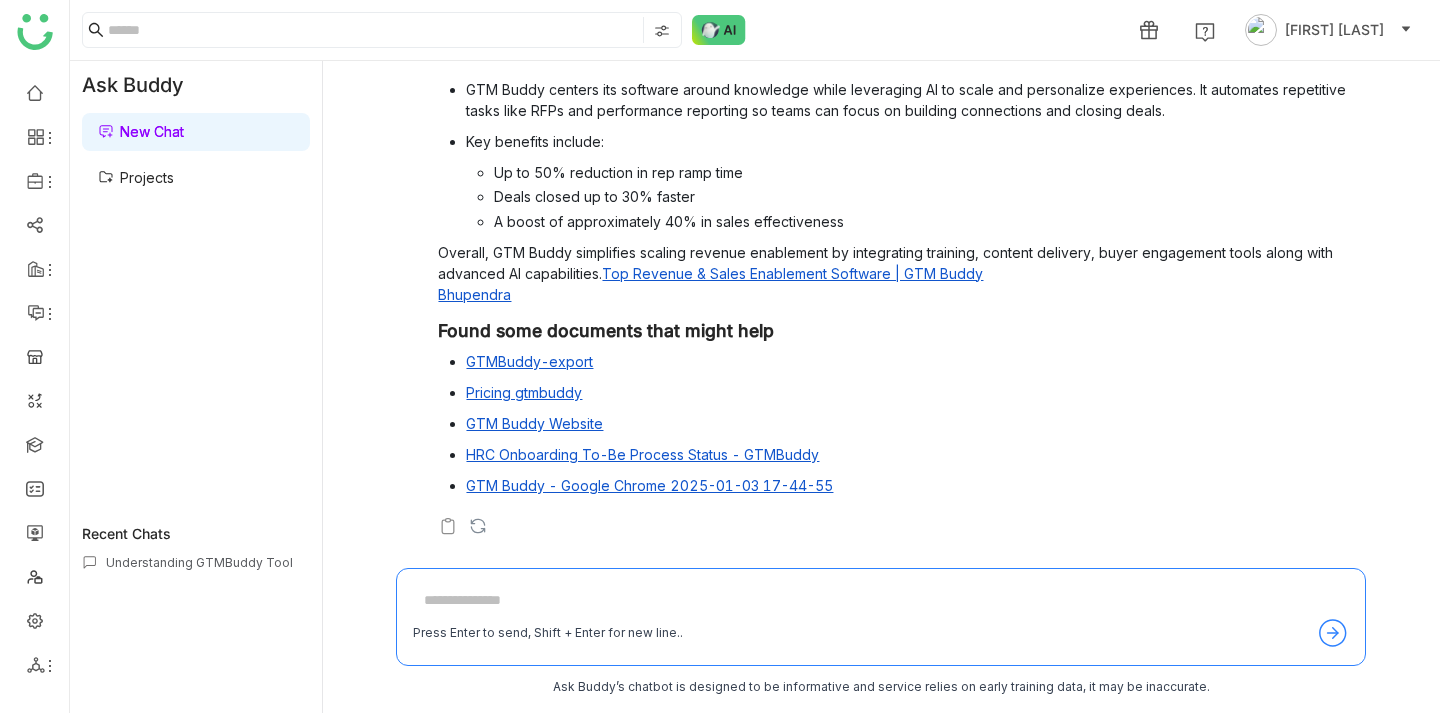 click on "1 Bhanu Parihar" 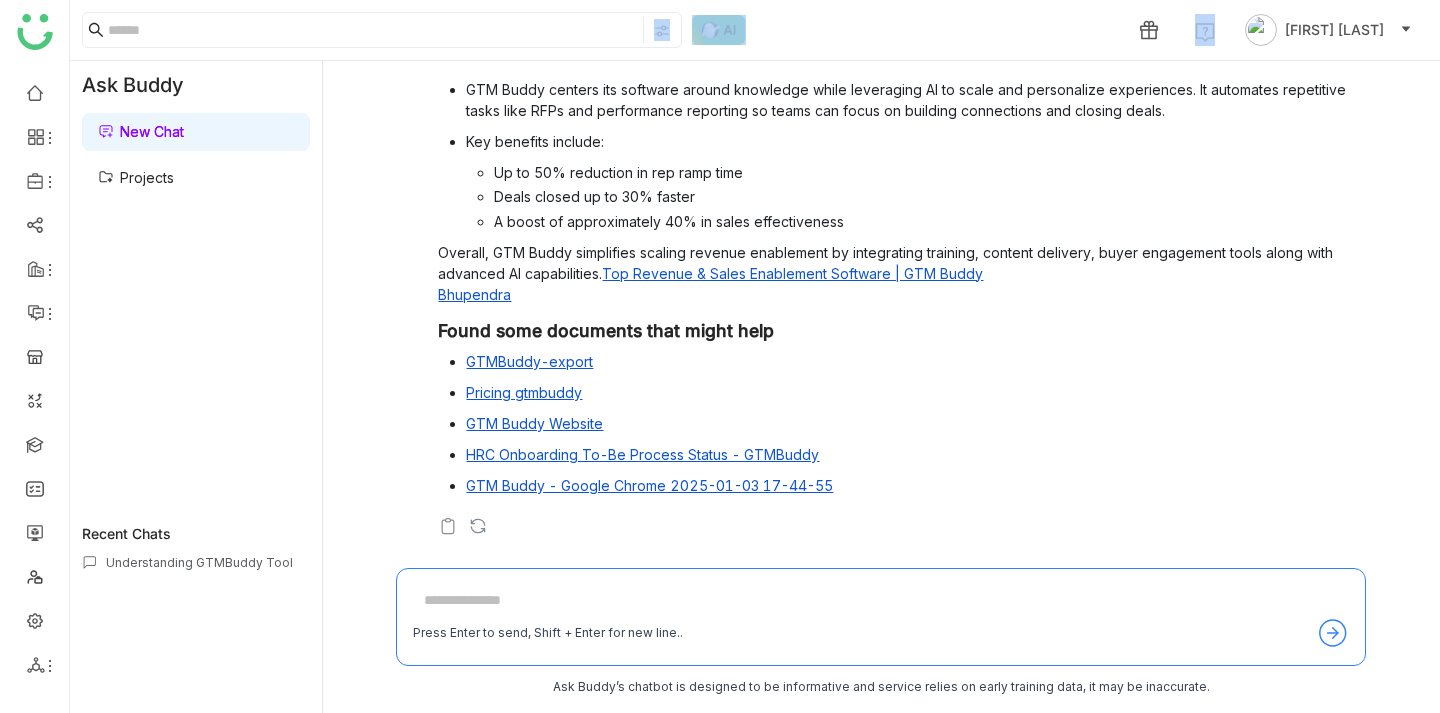 click on "1 Bhanu Parihar" 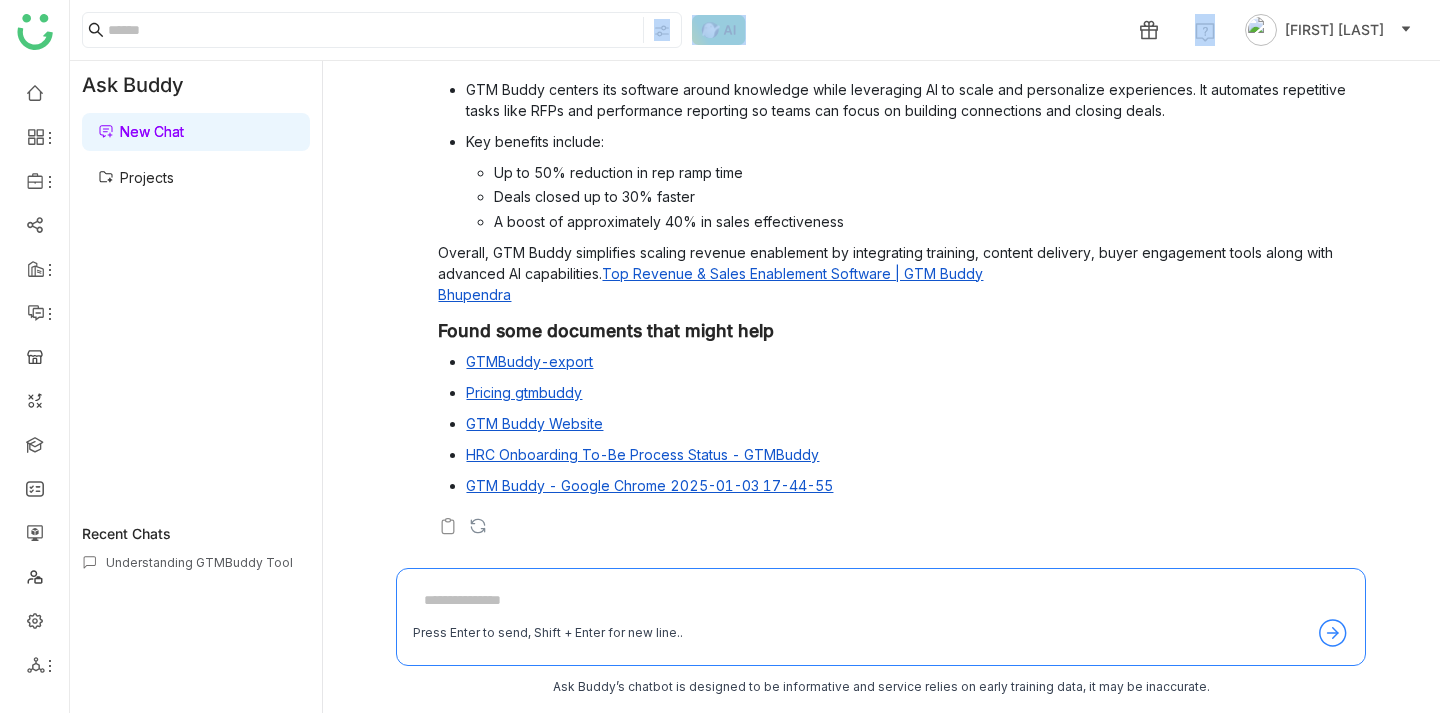 click on "1 Bhanu Parihar" 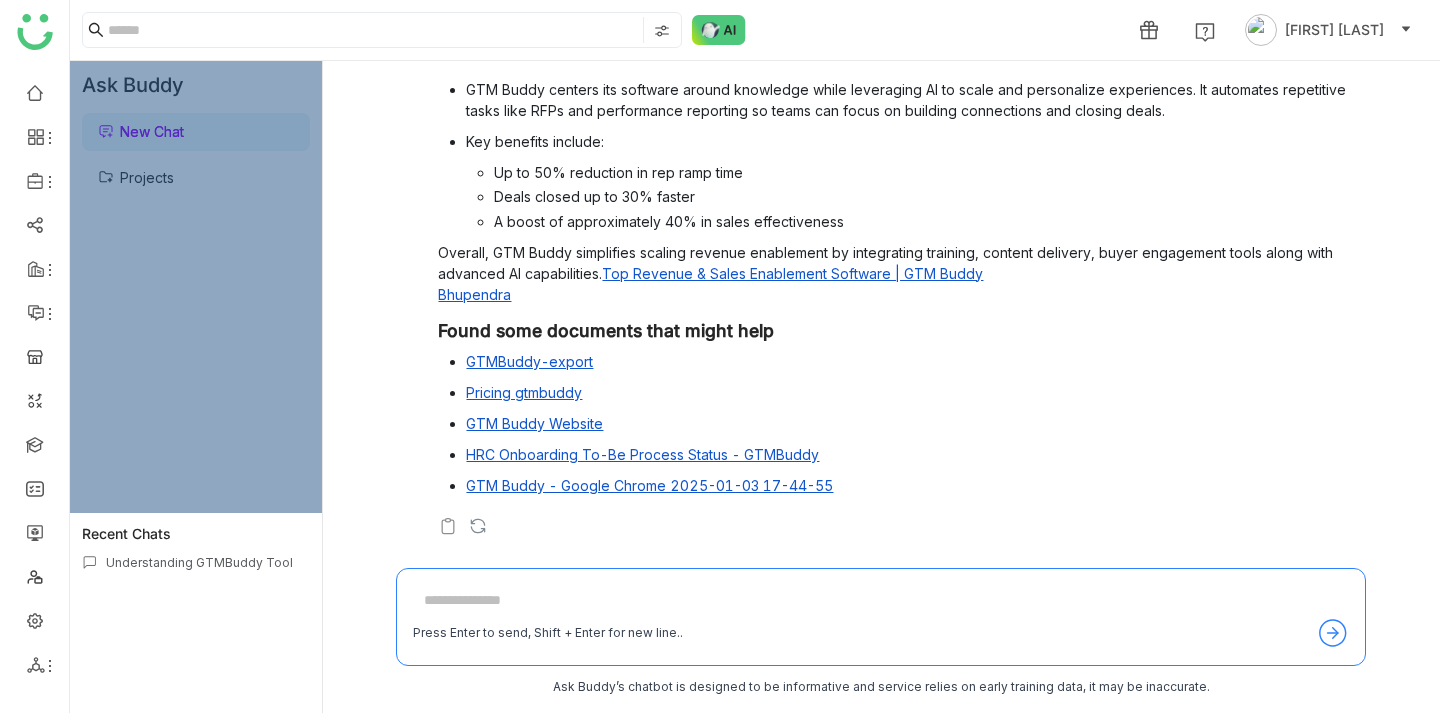 click on "Ask Buddy
New Chat
Projects" 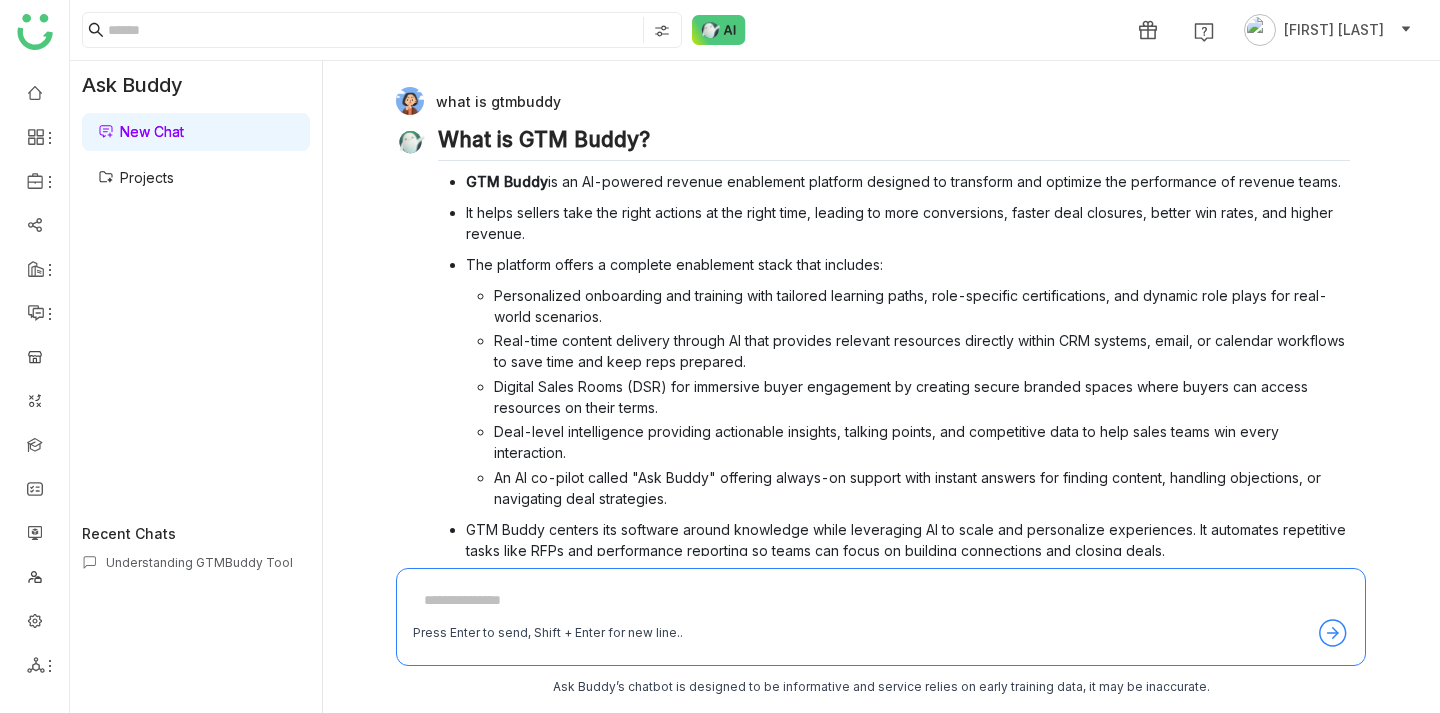scroll, scrollTop: 0, scrollLeft: 0, axis: both 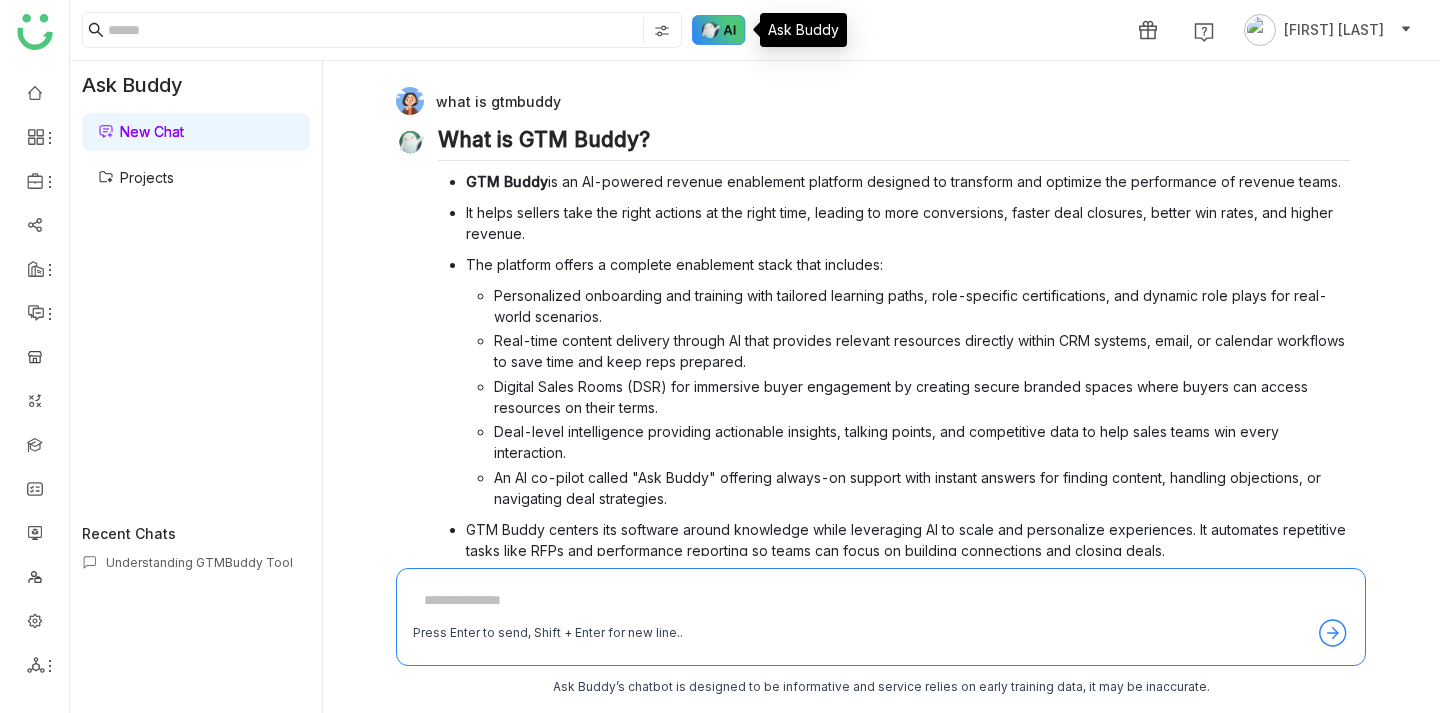 click 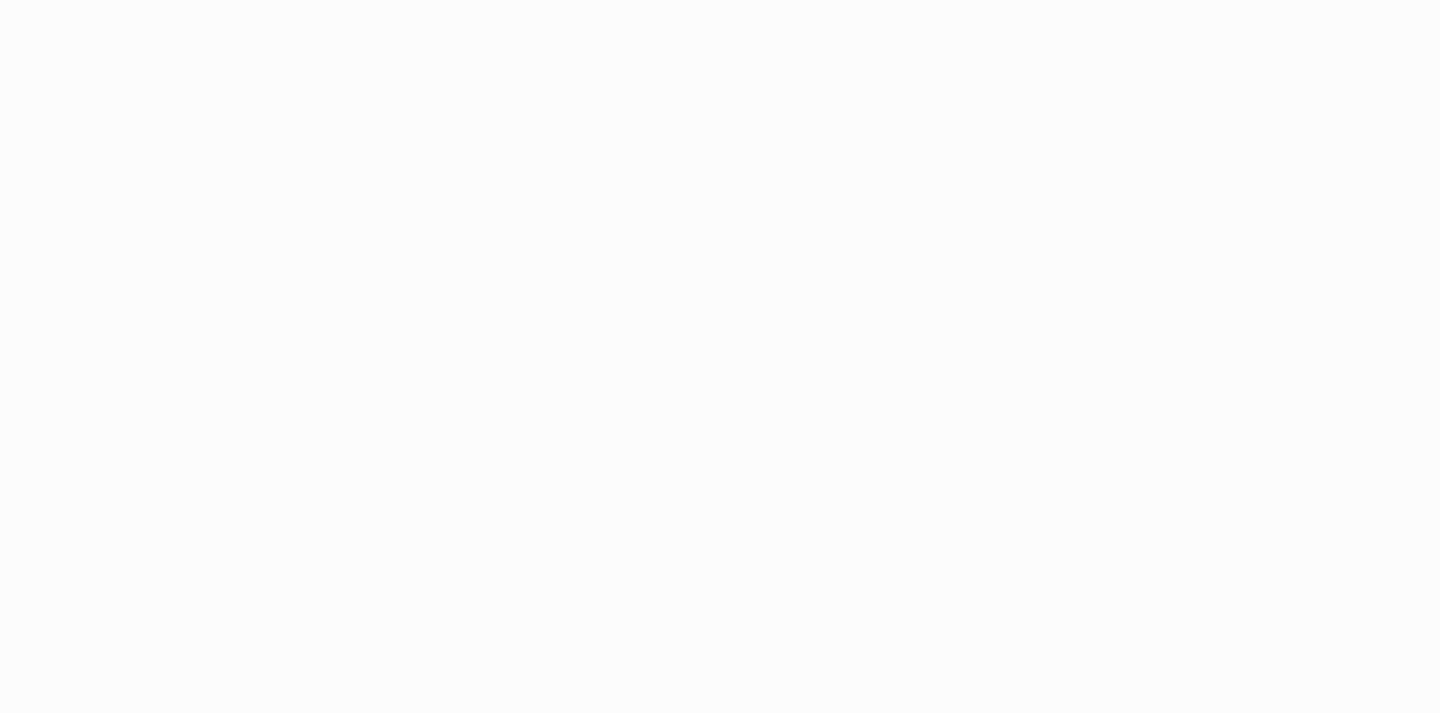 scroll, scrollTop: 0, scrollLeft: 0, axis: both 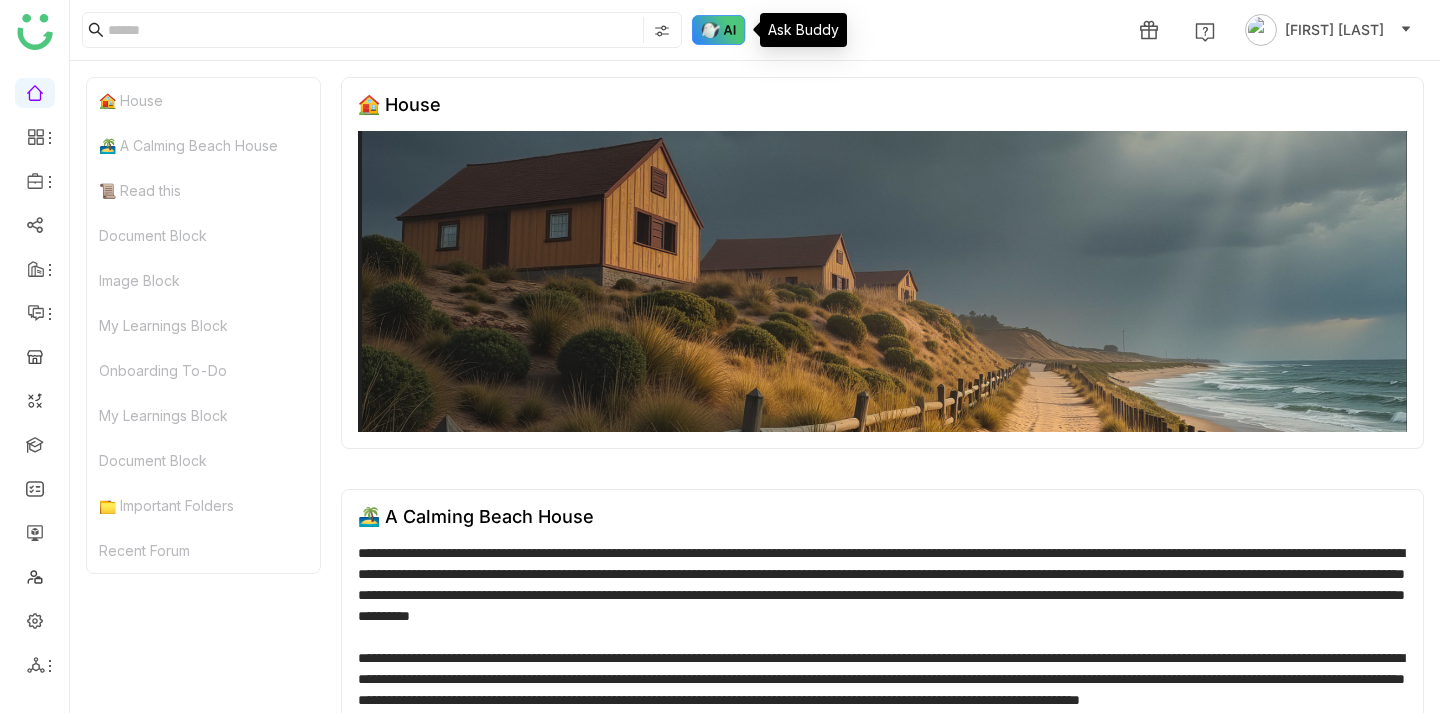 click 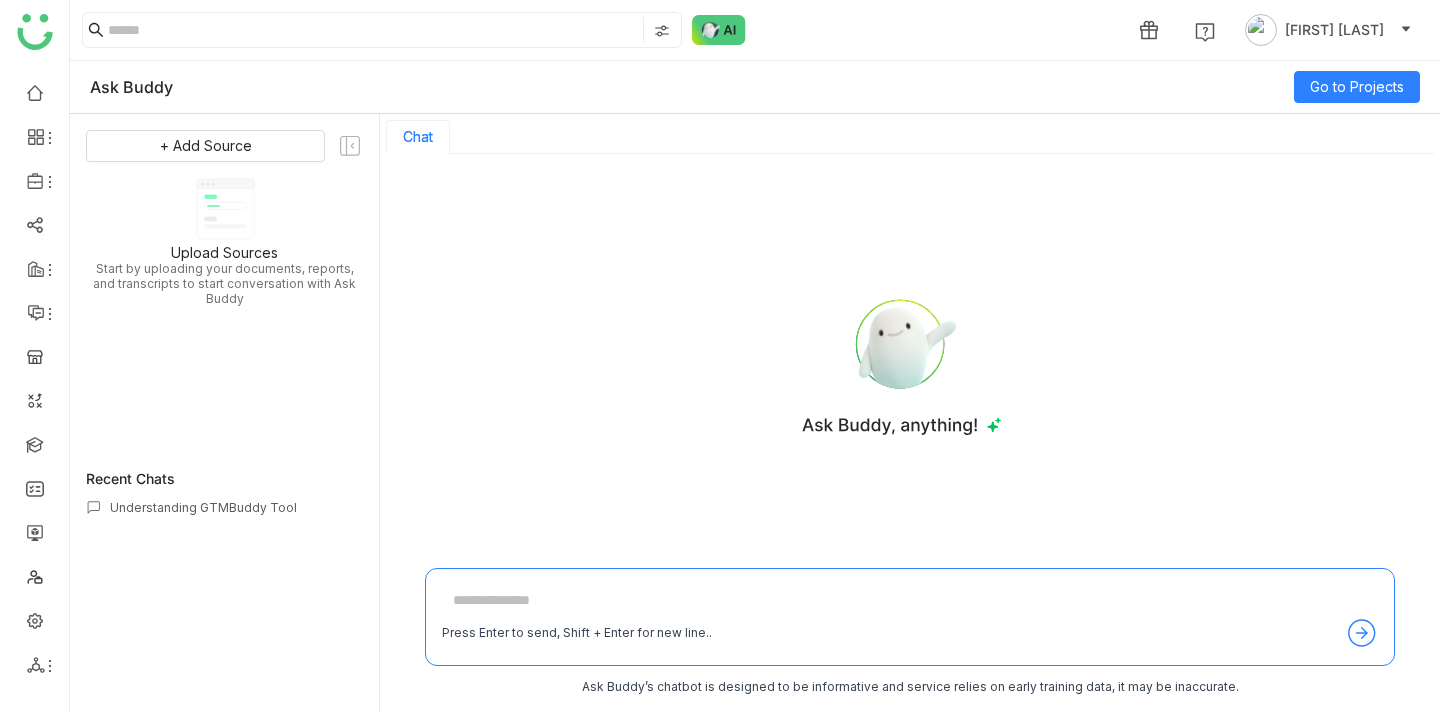 click at bounding box center [902, 363] 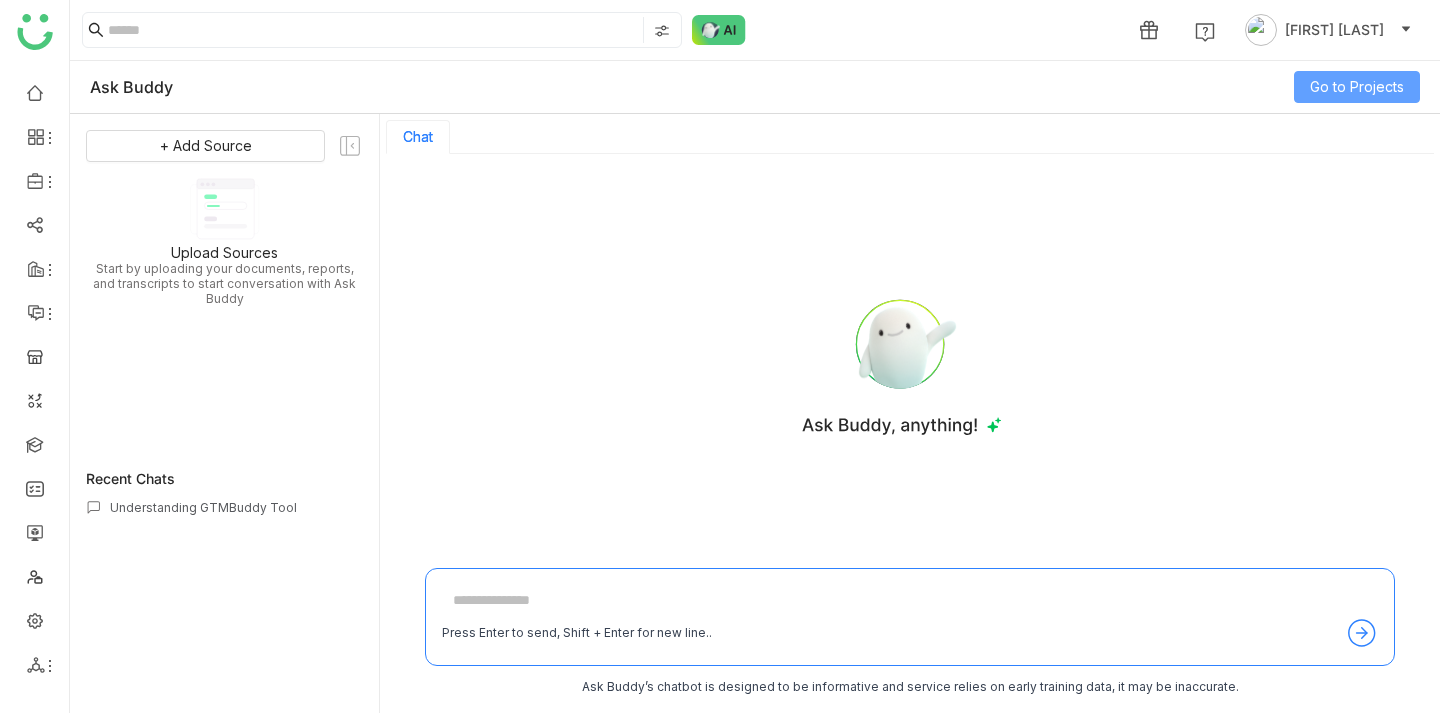 click on "Go to Projects" 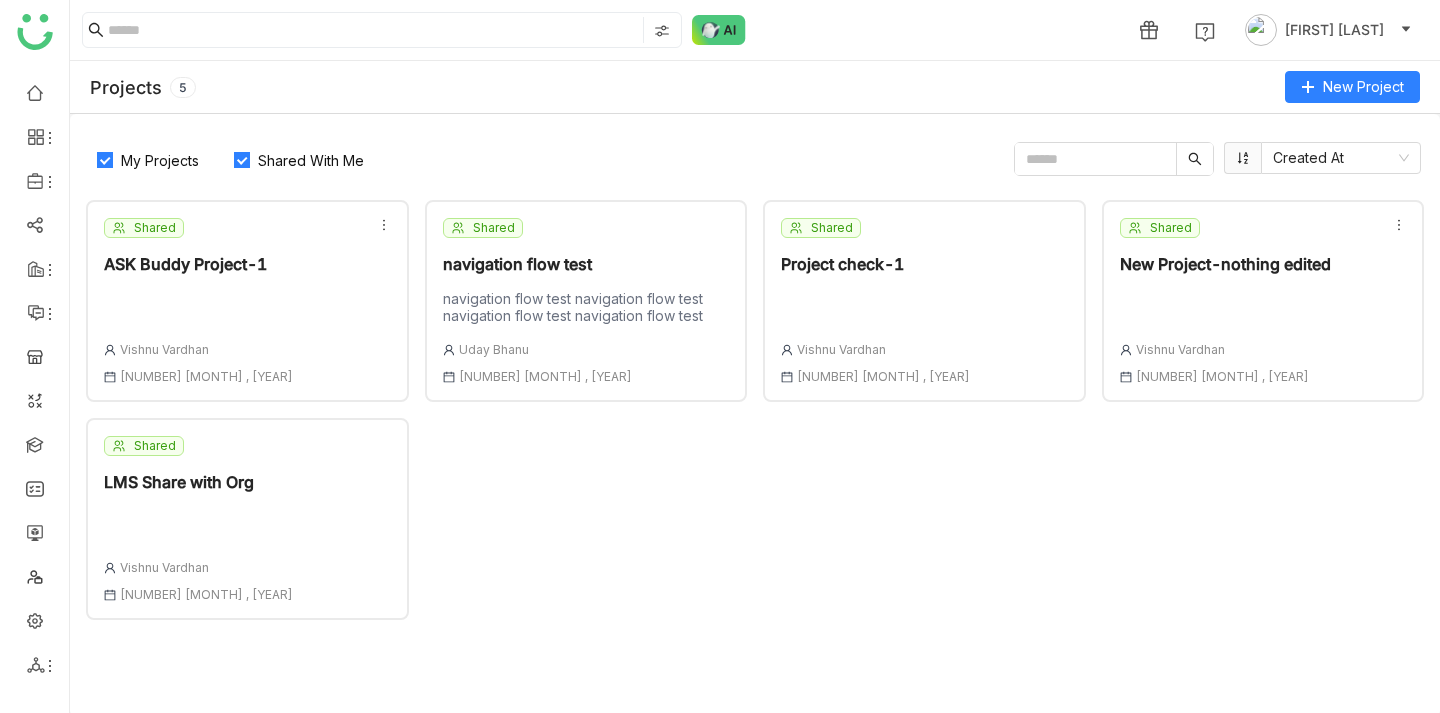click on "Shared  ASK Buddy Project-1 [FIRST] [LAST] [NUMBER] [MONTH] , [YEAR]" 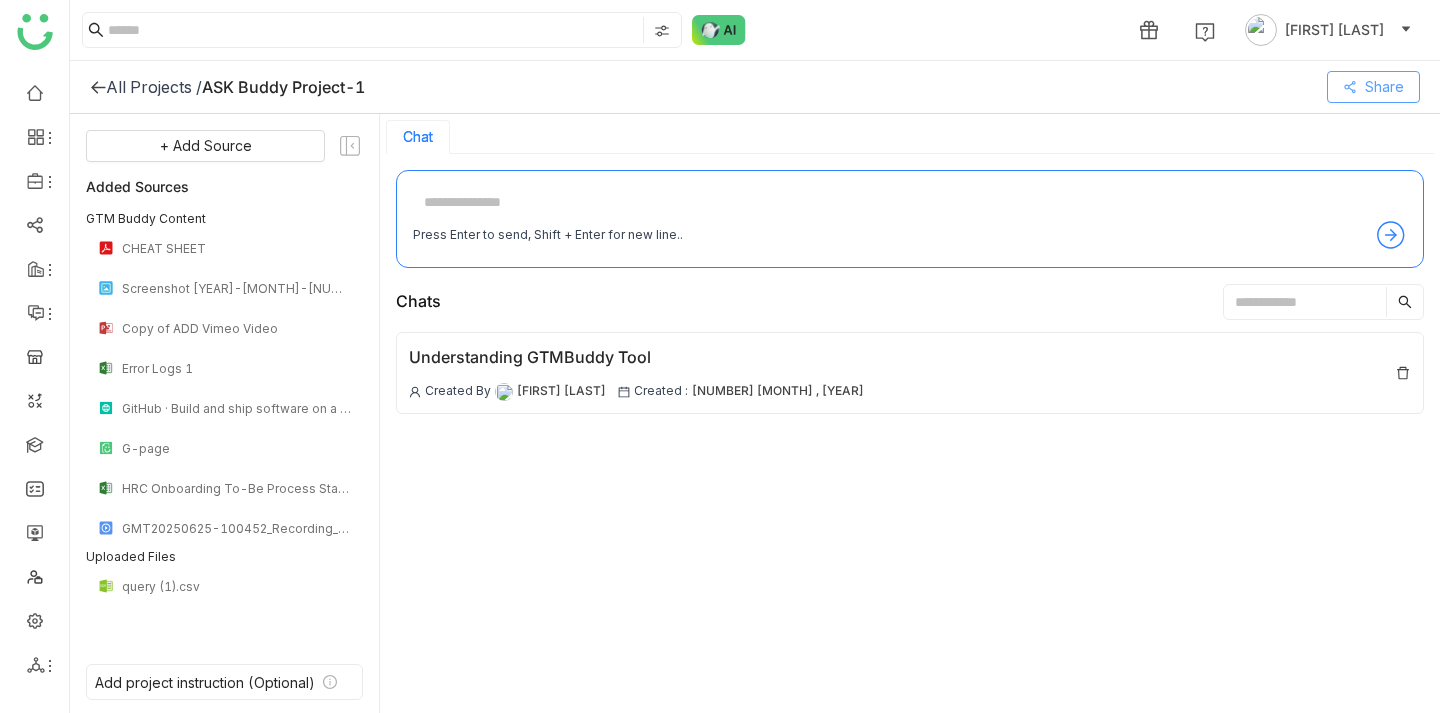 click on "Share" 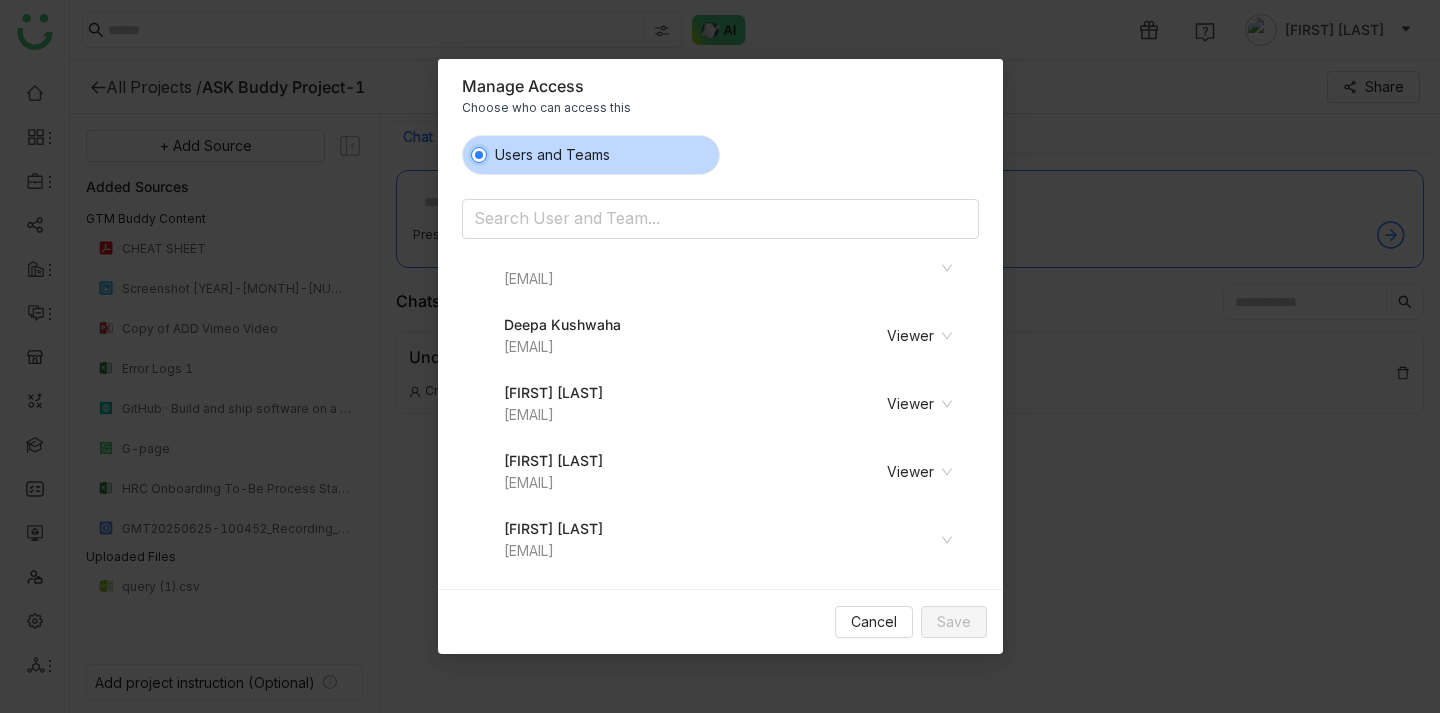 scroll, scrollTop: 0, scrollLeft: 0, axis: both 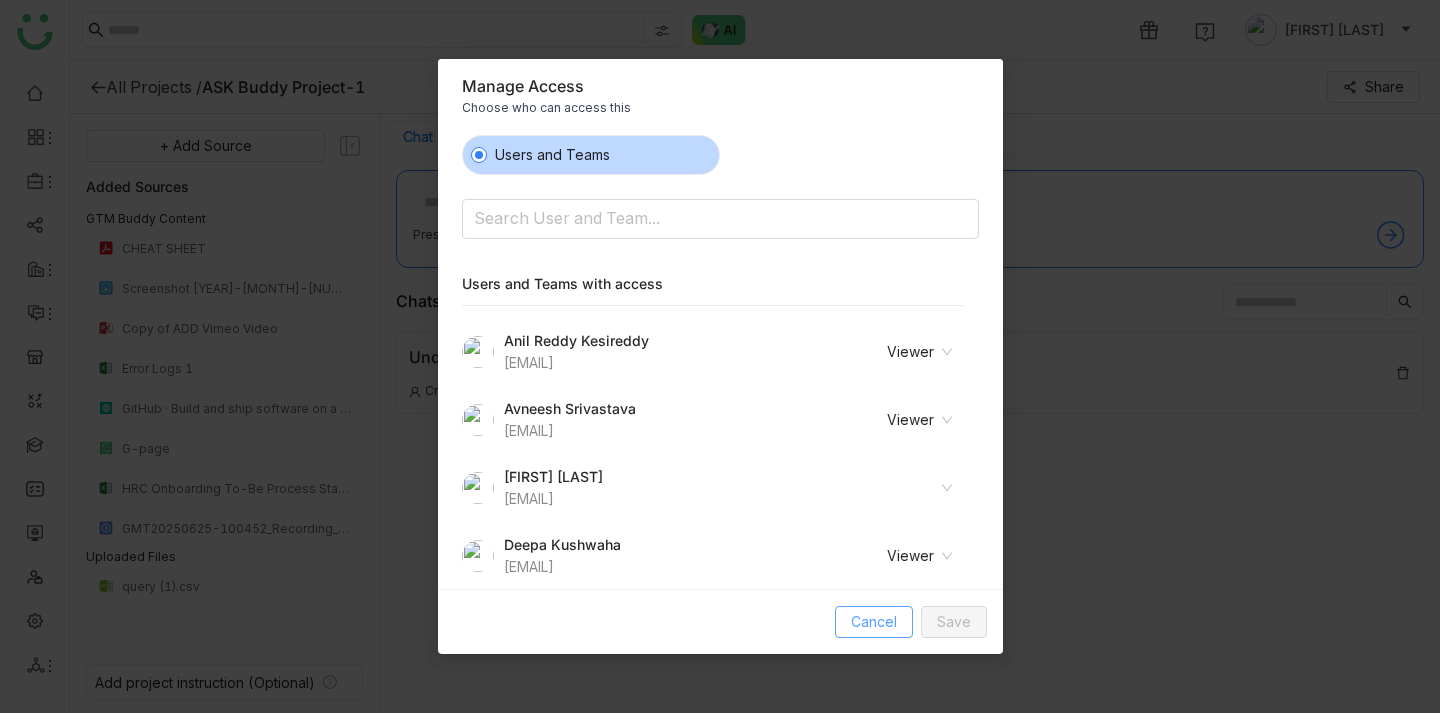 click on "Cancel" at bounding box center [874, 622] 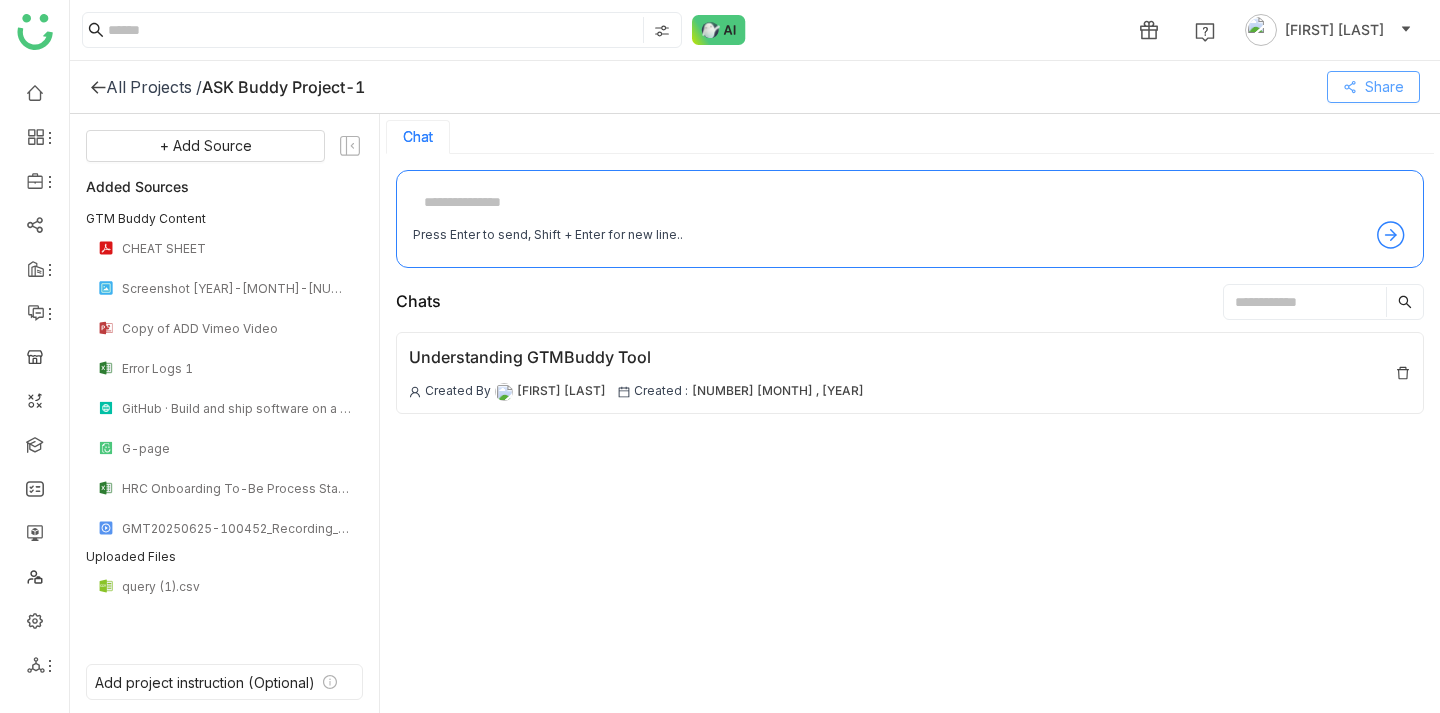 click on "Share" 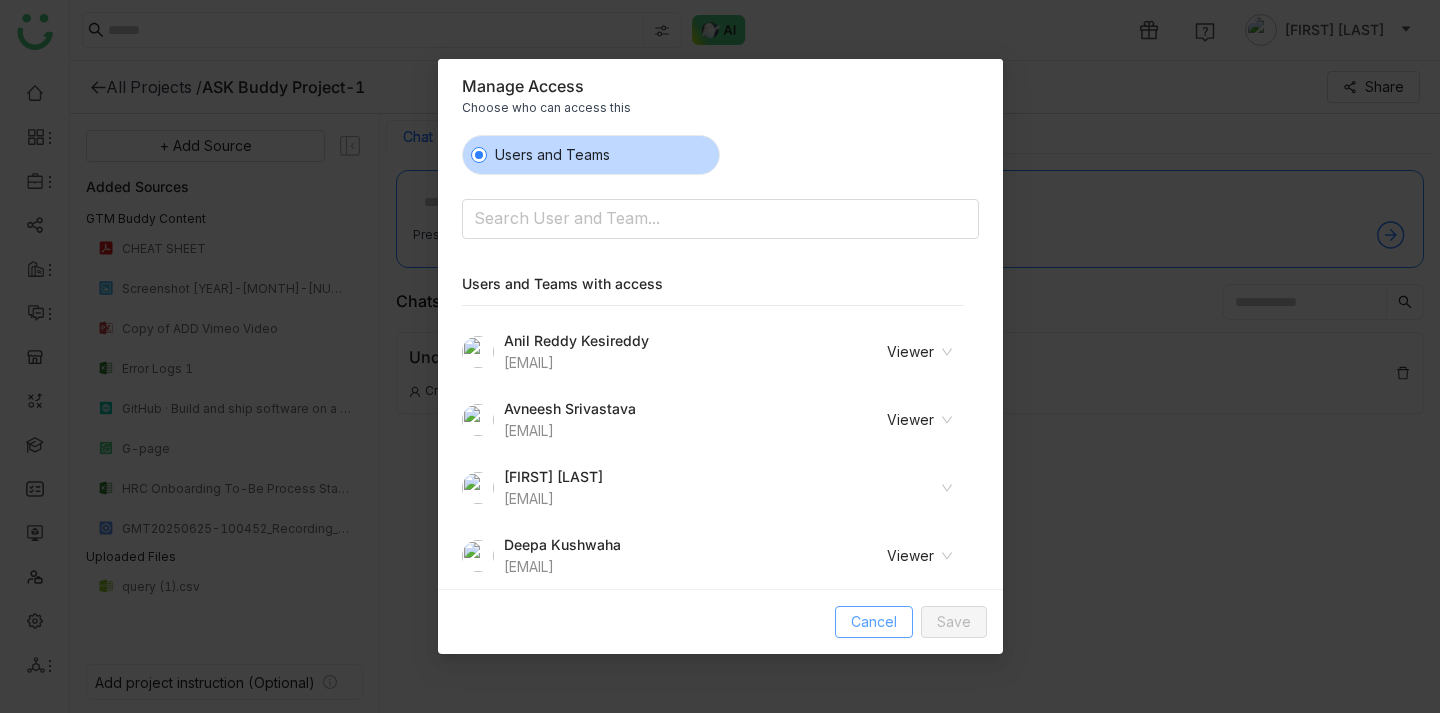 click on "Cancel" at bounding box center (874, 622) 